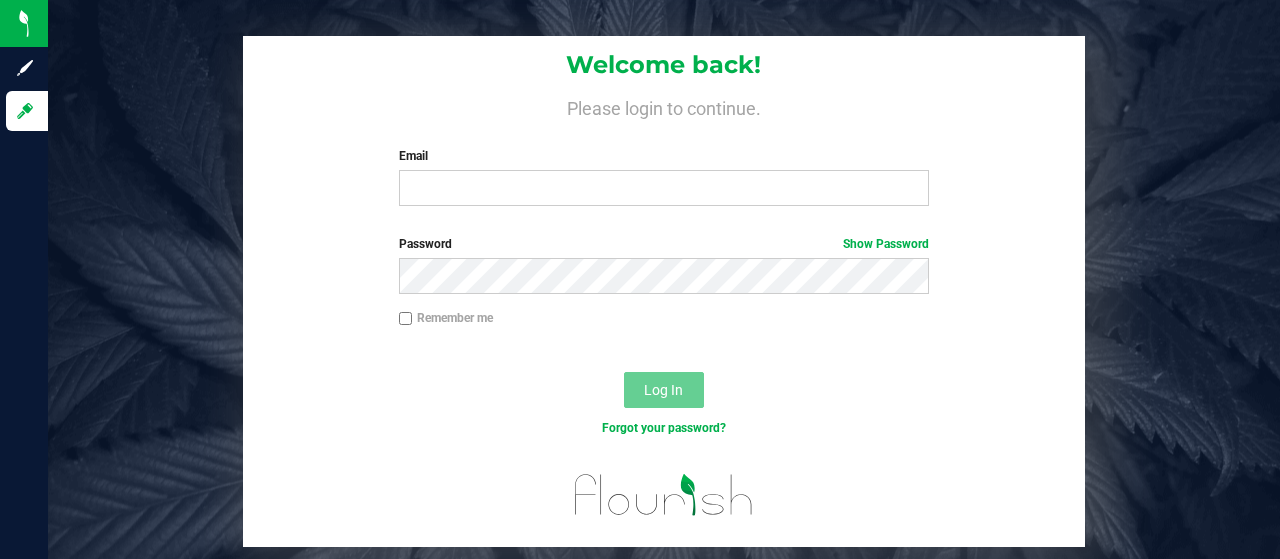 scroll, scrollTop: 0, scrollLeft: 0, axis: both 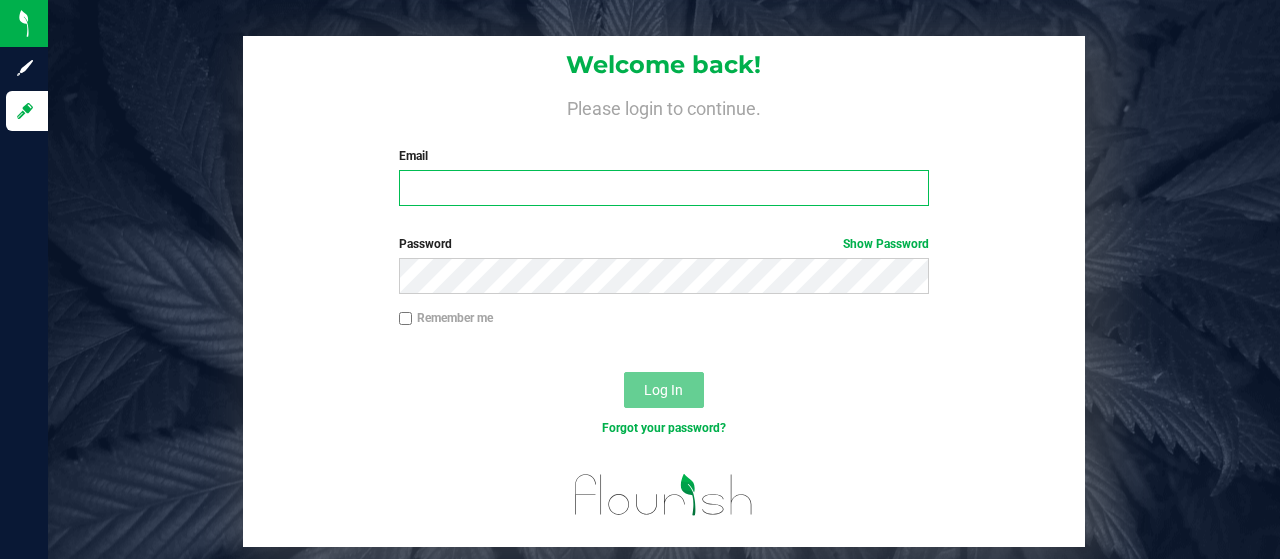 click on "Email" at bounding box center [664, 188] 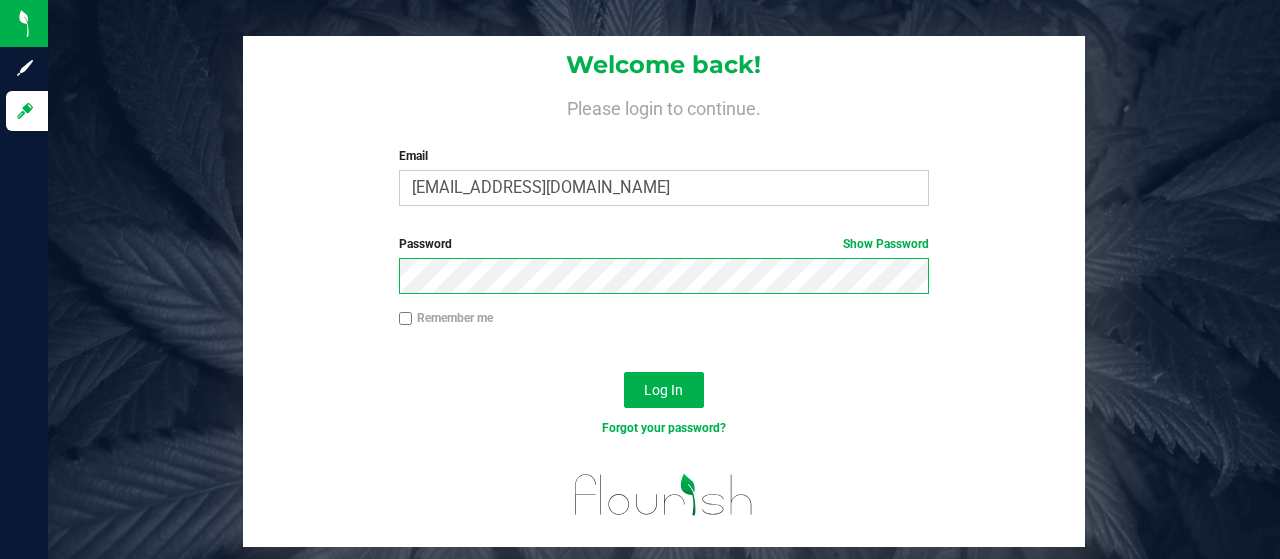 click on "Log In" at bounding box center [664, 390] 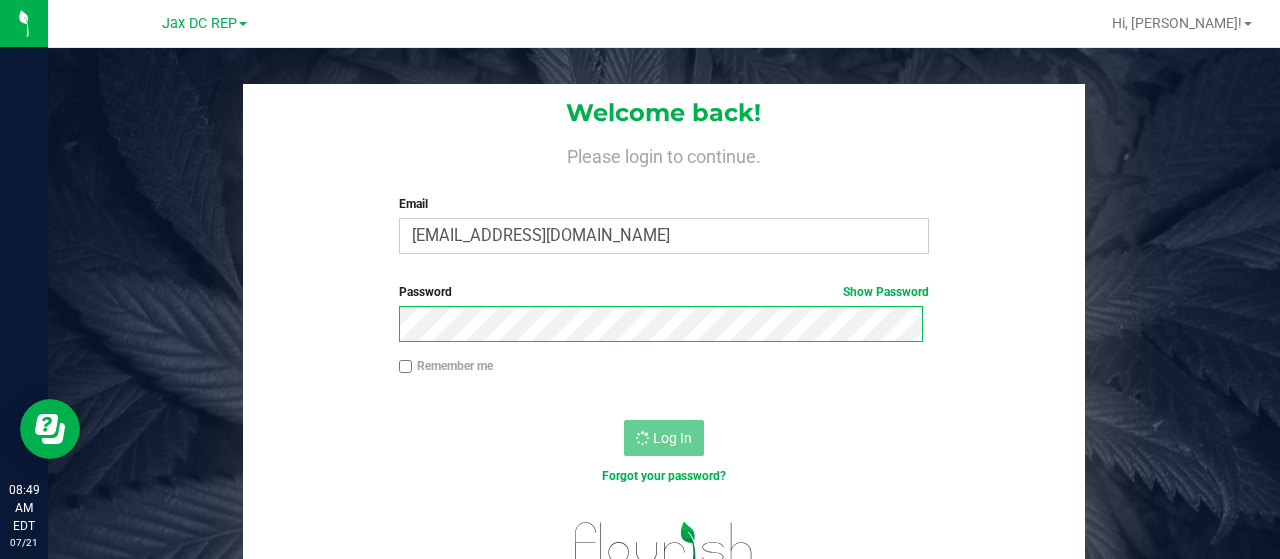 scroll, scrollTop: 0, scrollLeft: 0, axis: both 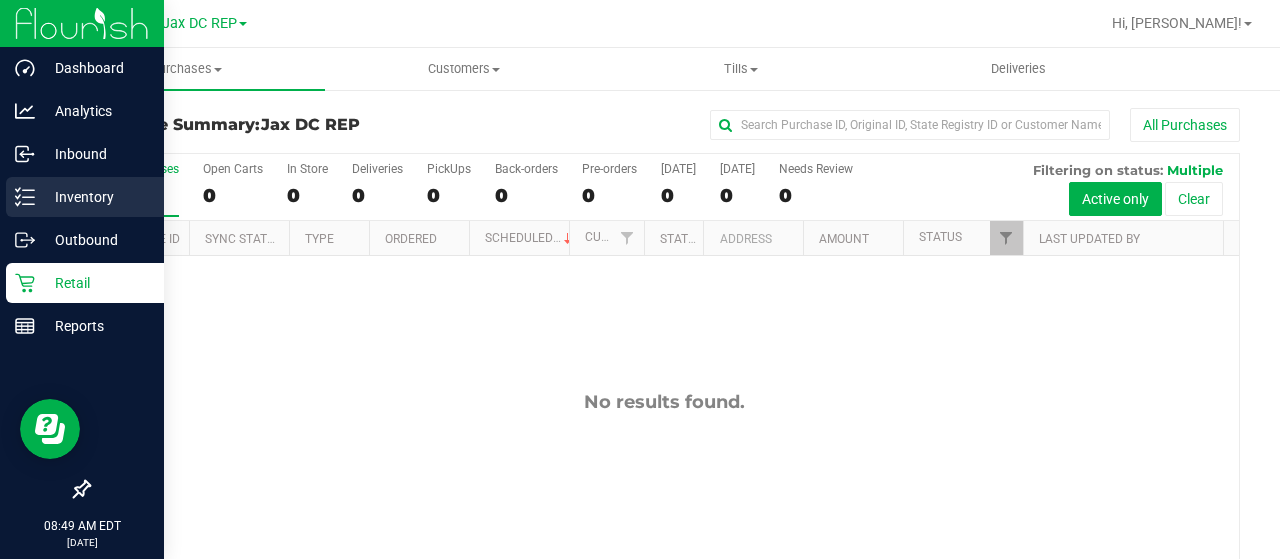 click 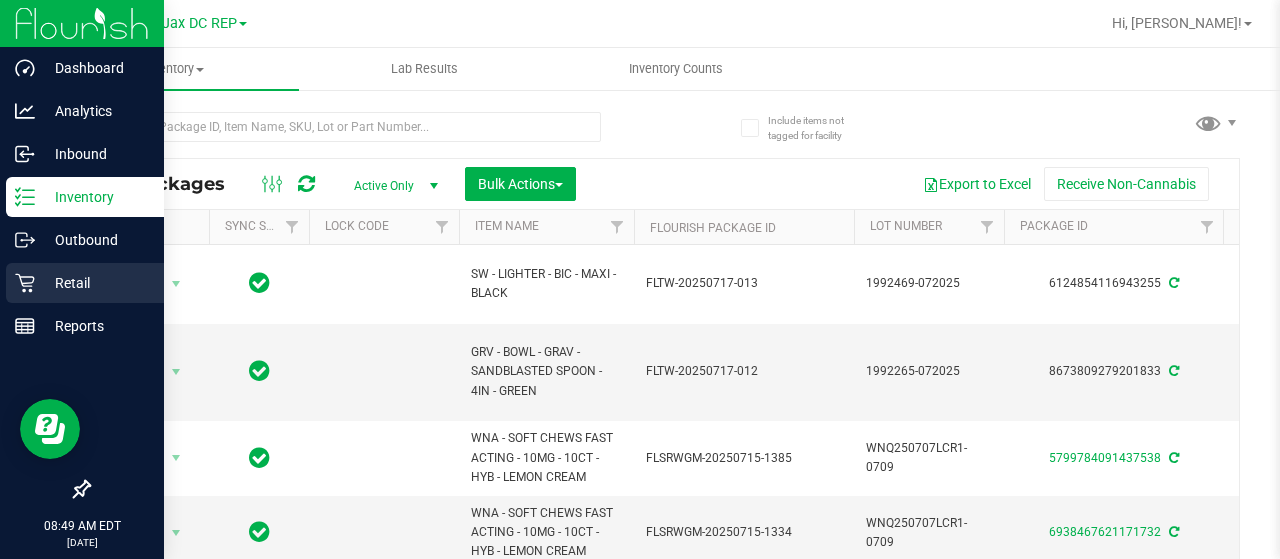click 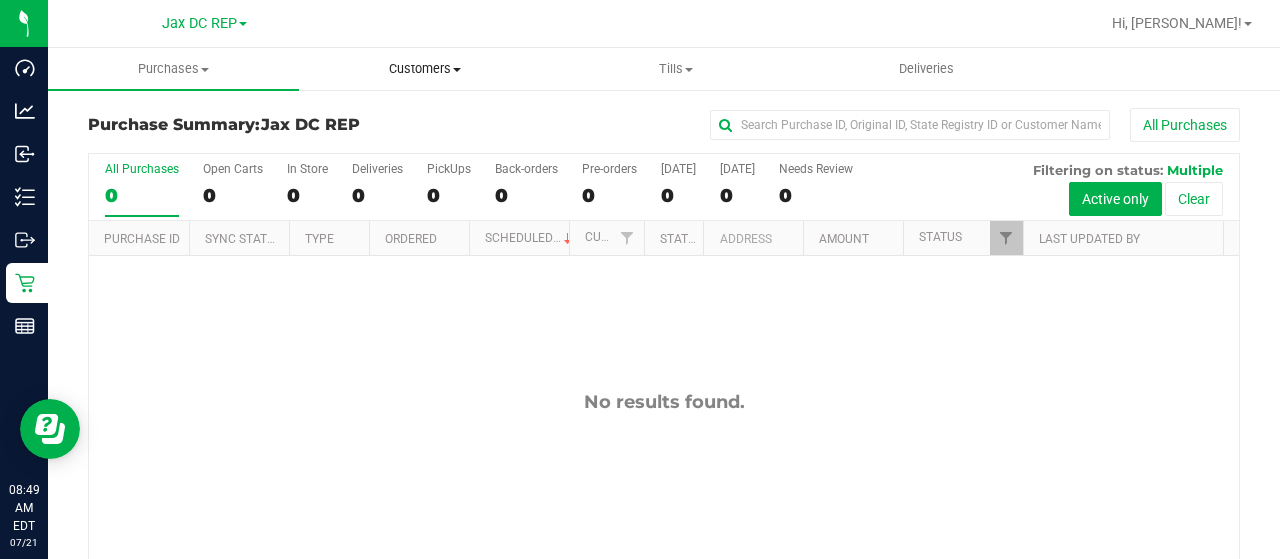 click on "Customers" at bounding box center [424, 69] 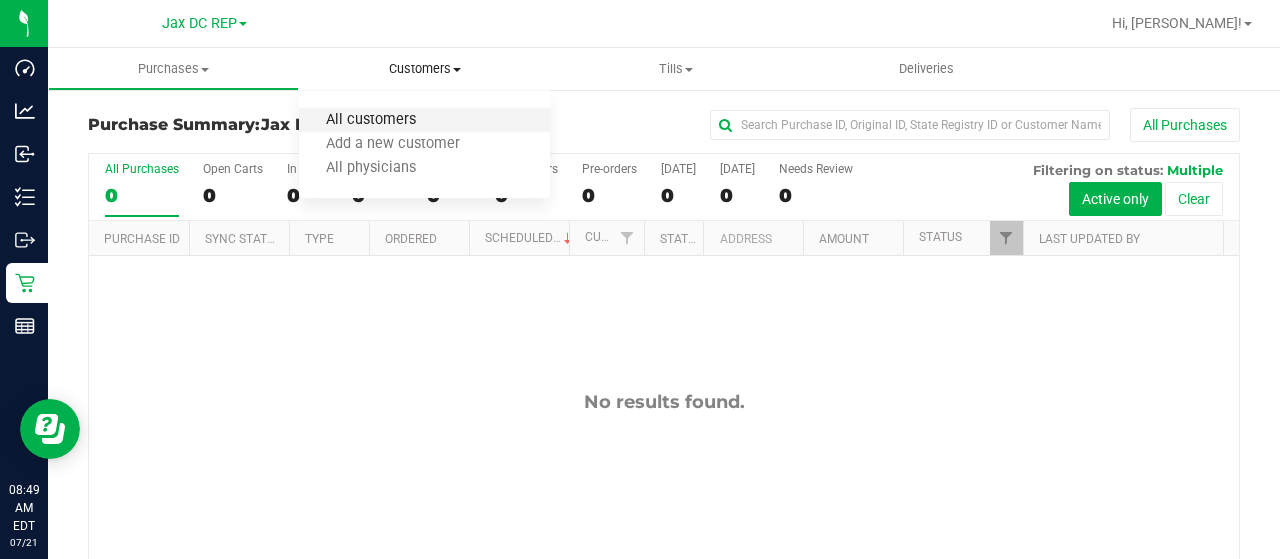 click on "All customers" at bounding box center [371, 120] 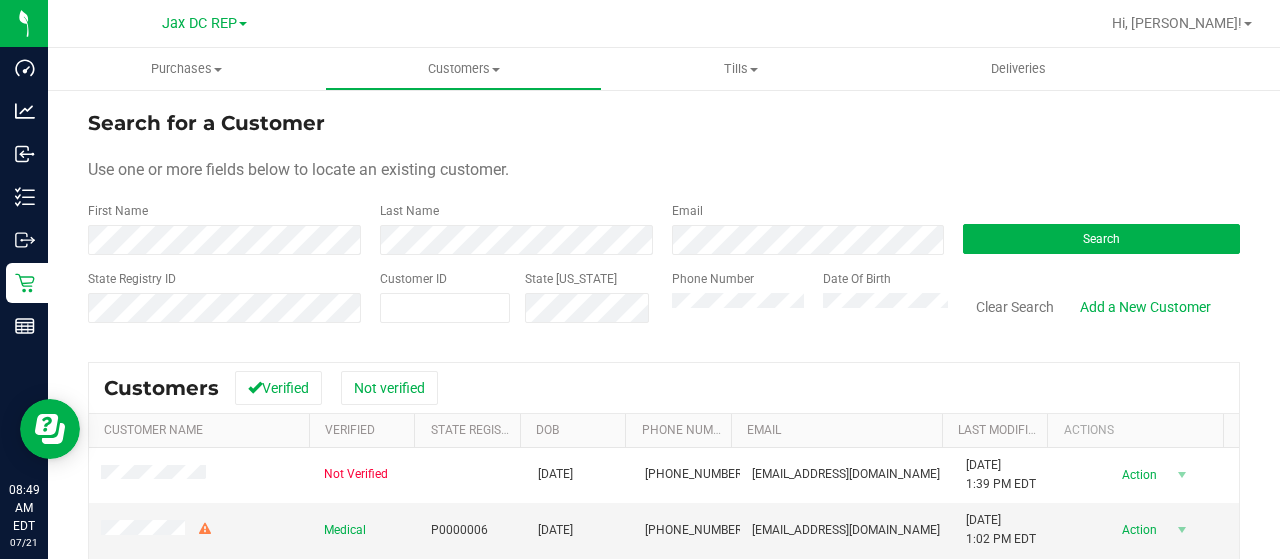 click on "Use one or more fields below to locate an existing customer." at bounding box center [664, 170] 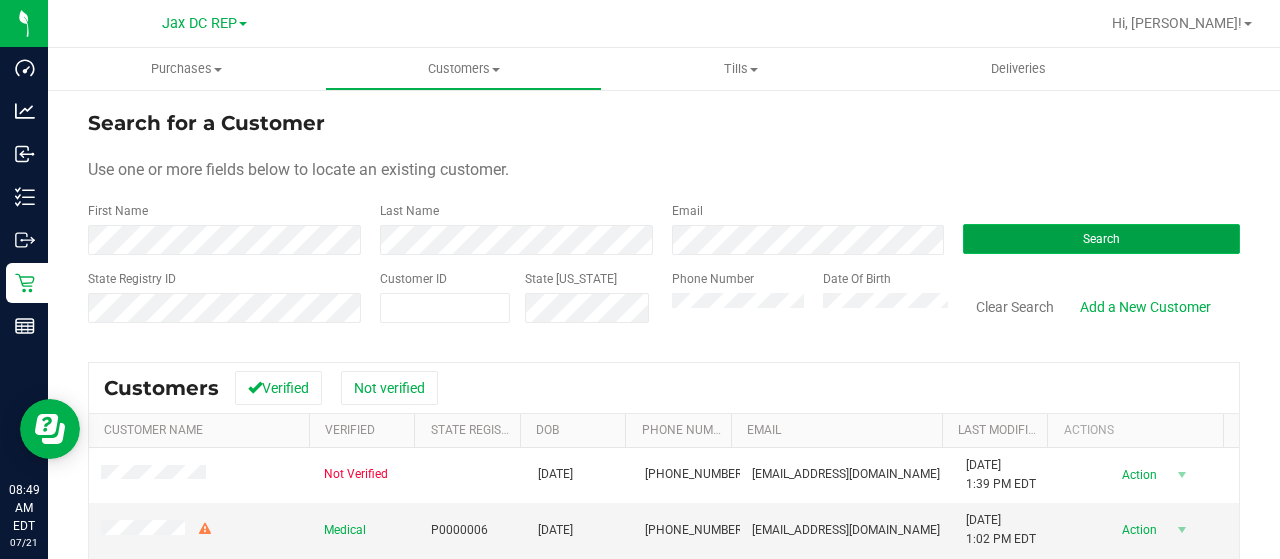 click on "Search" at bounding box center (1101, 239) 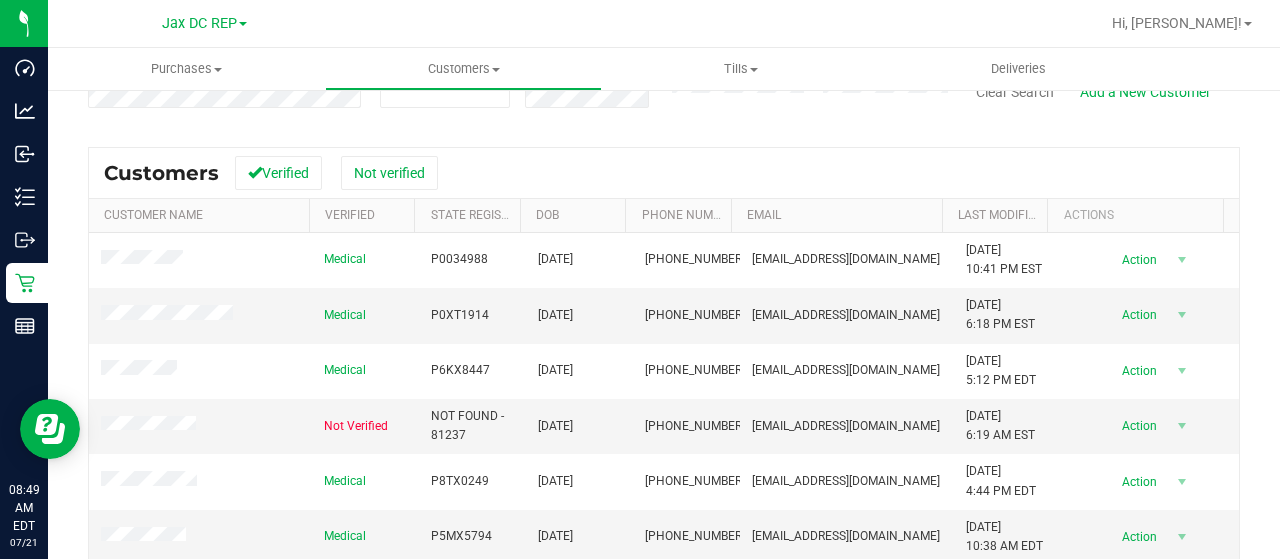 scroll, scrollTop: 216, scrollLeft: 0, axis: vertical 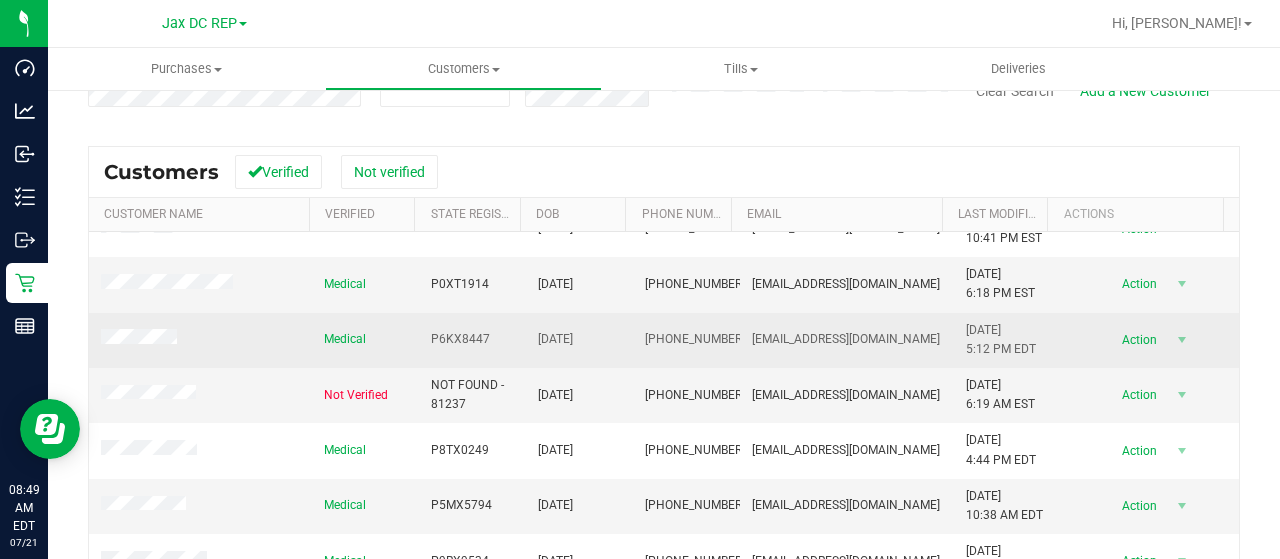 click on "Medical" at bounding box center (345, 339) 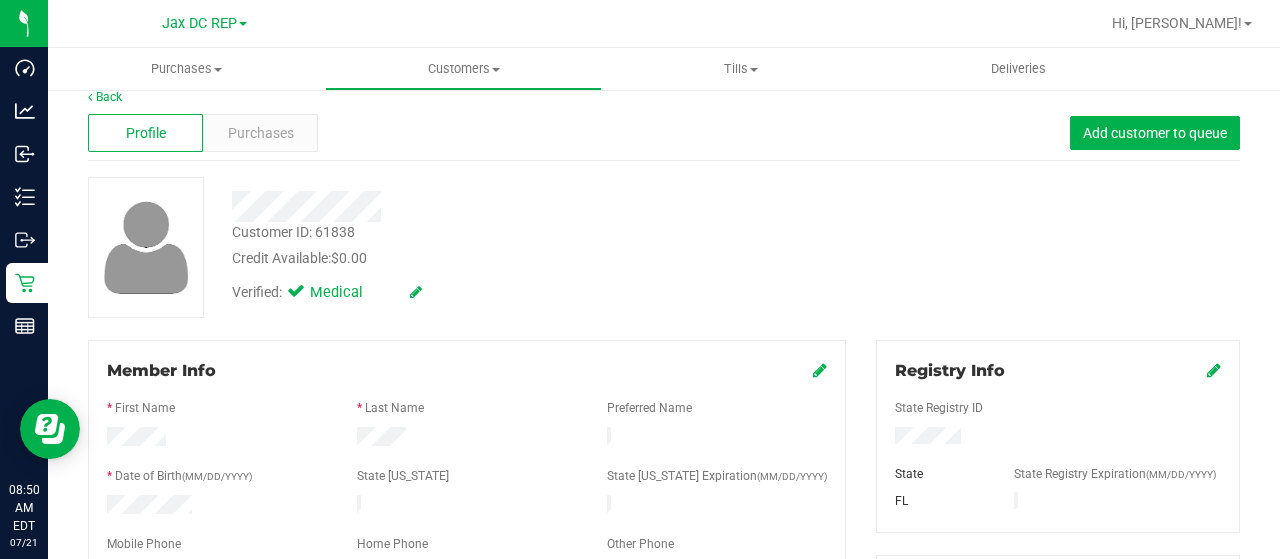 scroll, scrollTop: 0, scrollLeft: 0, axis: both 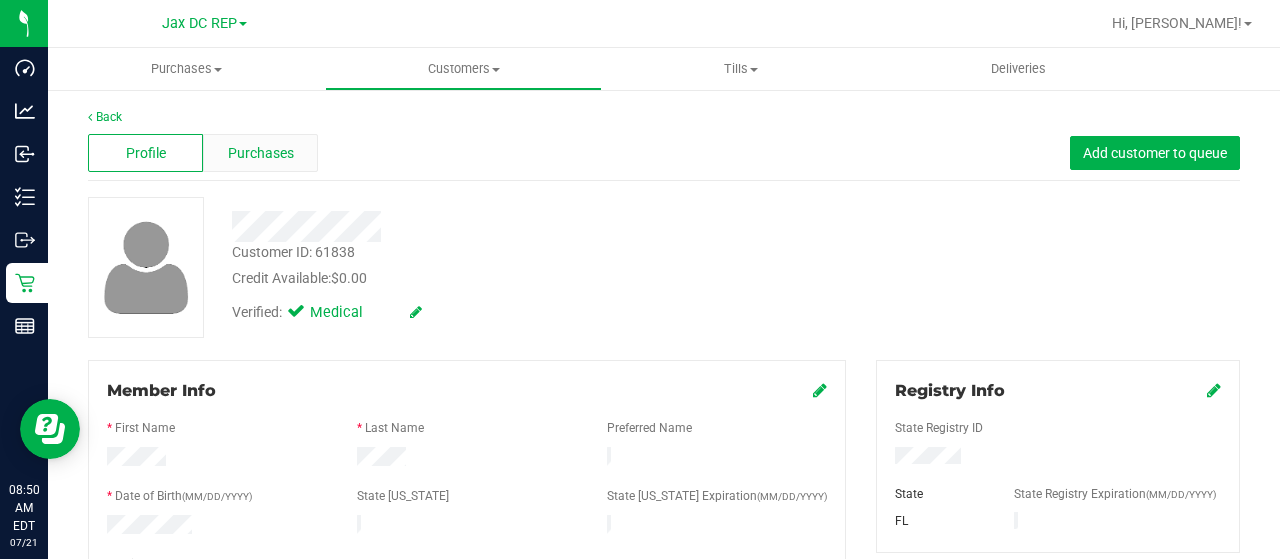 click on "Purchases" at bounding box center (261, 153) 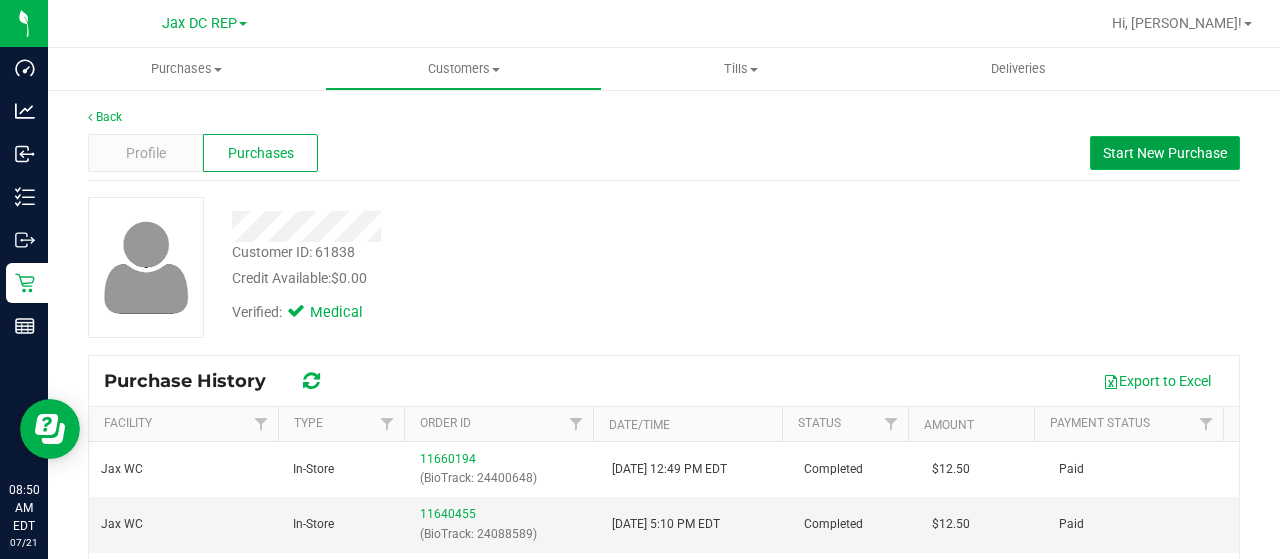 click on "Start New Purchase" at bounding box center [1165, 153] 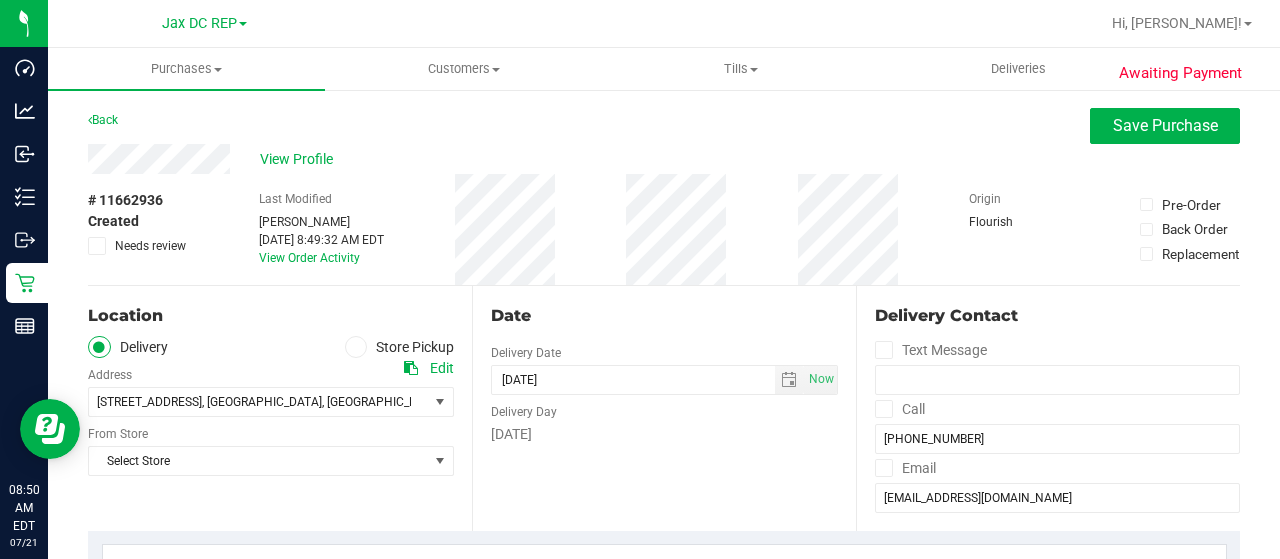 click at bounding box center [356, 347] 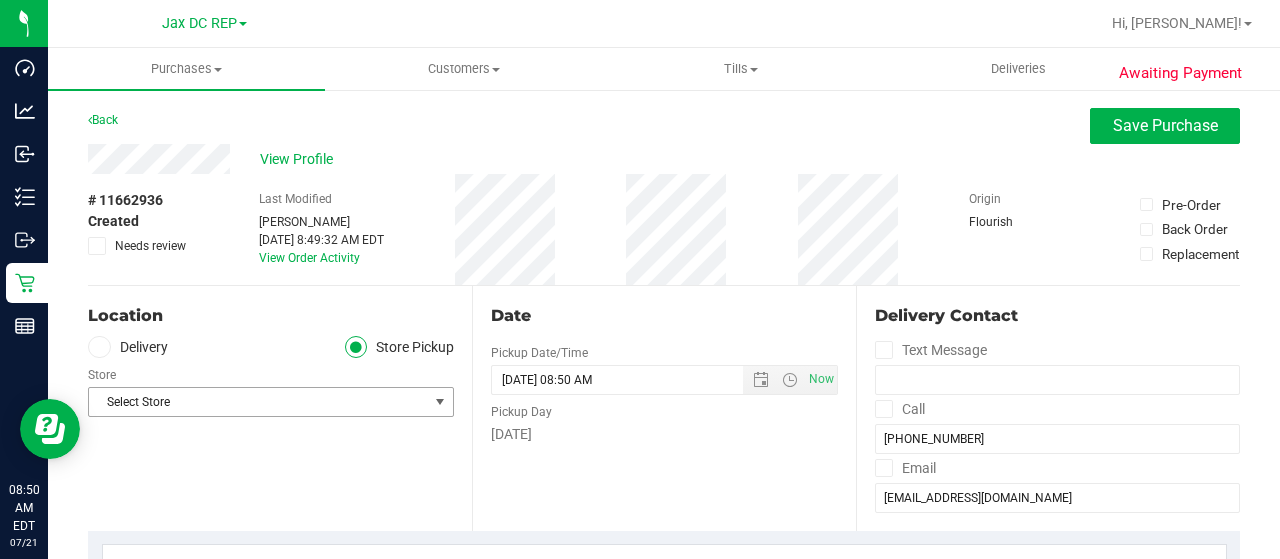 click on "Select Store" at bounding box center (258, 402) 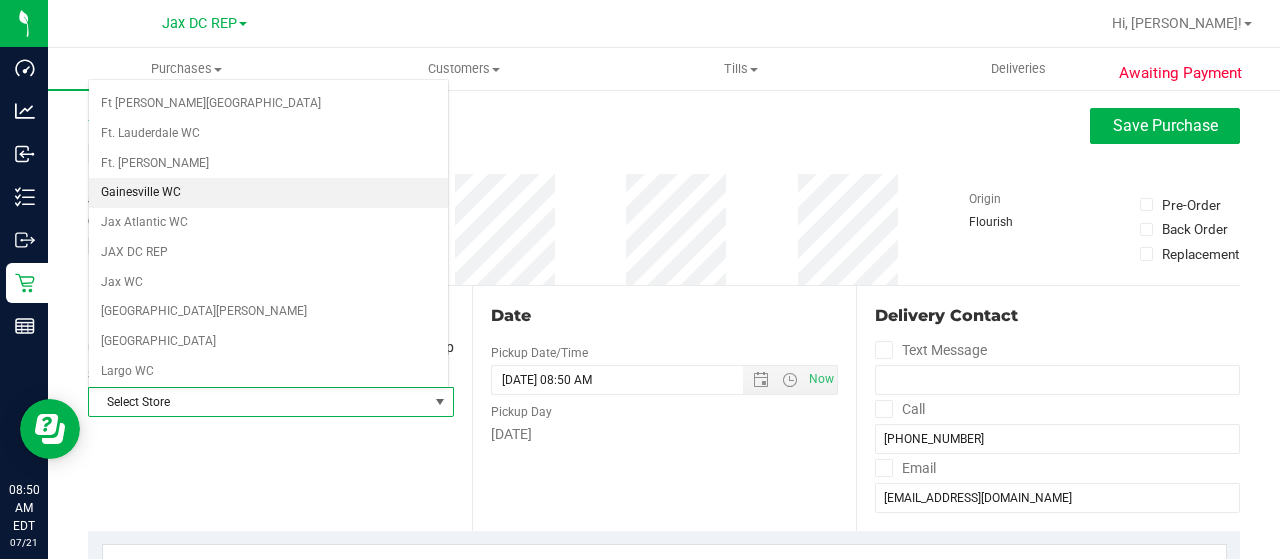 scroll, scrollTop: 322, scrollLeft: 0, axis: vertical 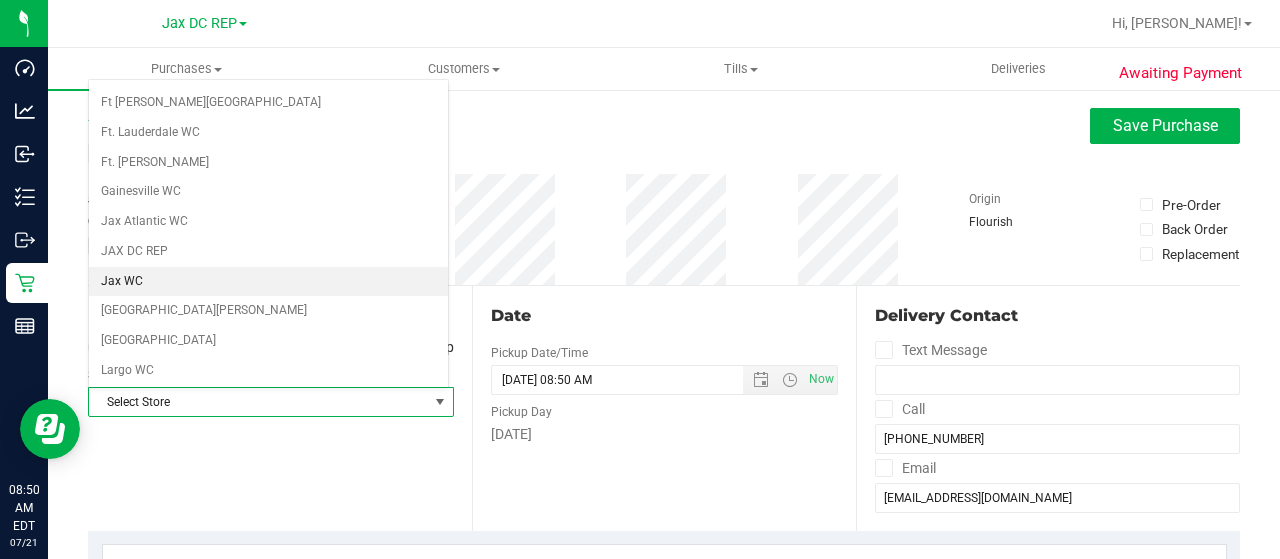 click on "Jax WC" at bounding box center [268, 282] 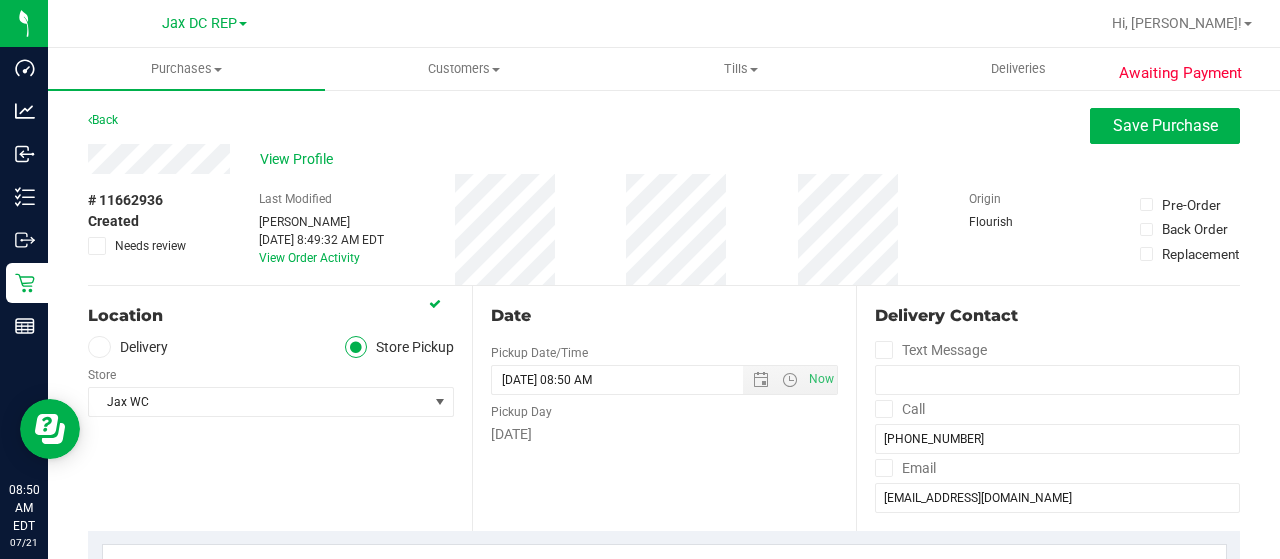 click on "Location
Delivery
Store Pickup
Store
Jax WC Select Store Bonita Springs WC Boynton Beach WC Bradenton WC Brandon WC Brooksville WC Call Center Clermont WC Crestview WC Deerfield Beach WC Delray Beach WC Deltona WC Ft Walton Beach WC Ft. Lauderdale WC Ft. Myers WC Gainesville WC Jax Atlantic WC JAX DC REP Jax WC Key West WC Lakeland WC Largo WC Lehigh Acres DC REP Merritt Island WC Miami 72nd WC Miami Beach WC Miami Dadeland WC Miramar DC REP New Port Richey WC North Palm Beach WC North Port WC Ocala WC Orange Park WC Orlando Colonial WC Orlando DC REP Orlando WC Oviedo WC Palm Bay WC Palm Coast WC Panama City WC Pensacola WC Port Orange WC WPB DC" at bounding box center (280, 408) 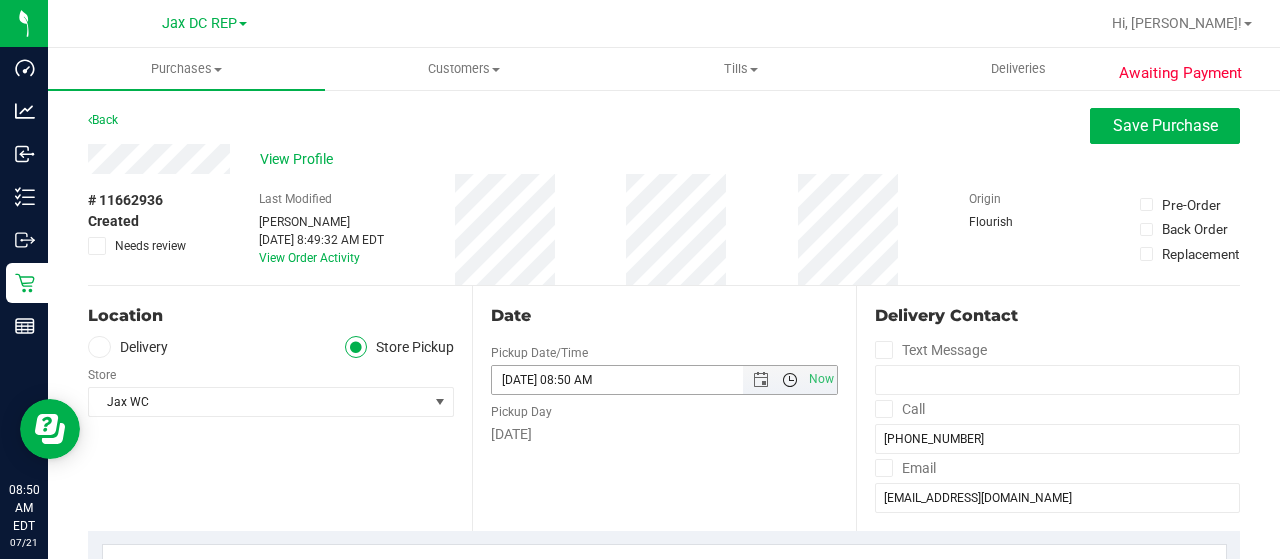 click at bounding box center (790, 380) 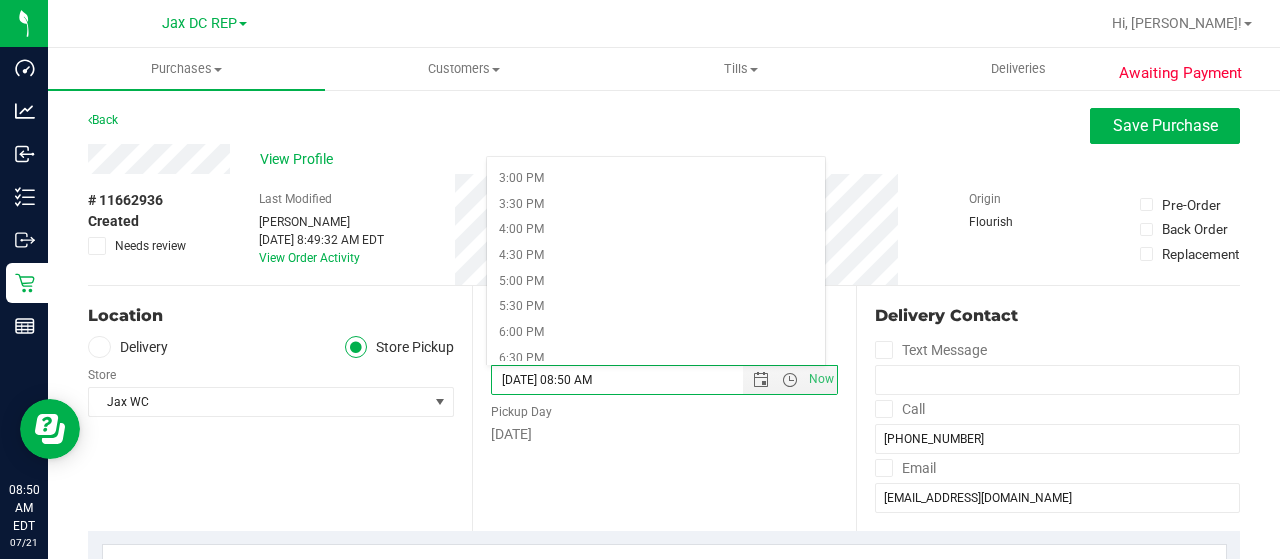 scroll, scrollTop: 767, scrollLeft: 0, axis: vertical 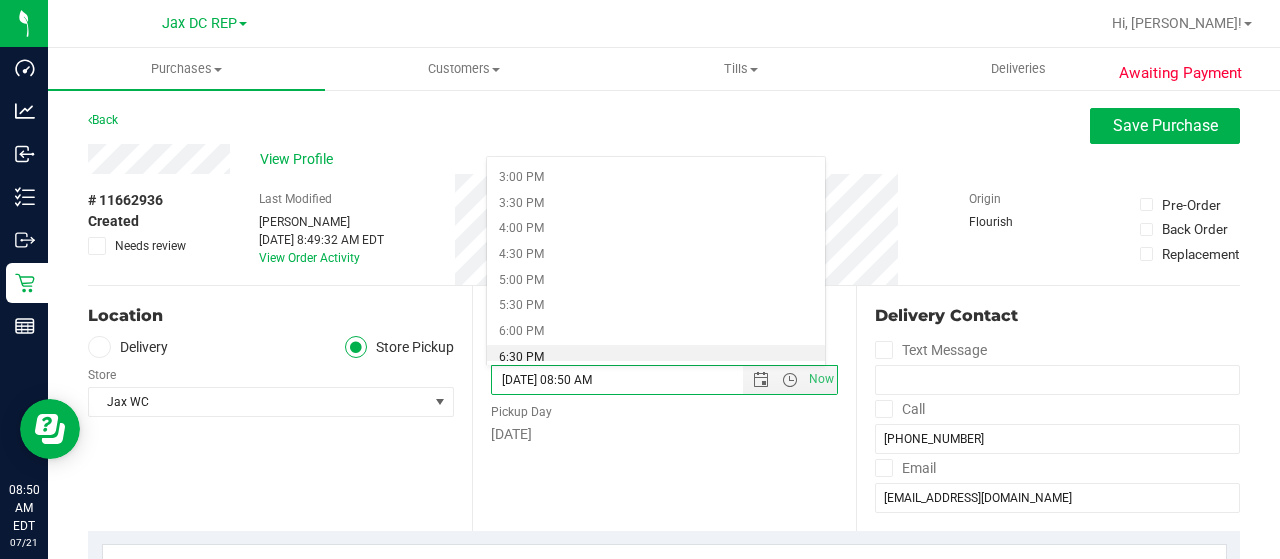 click on "12:00 AM 12:30 AM 1:00 AM 1:30 AM 2:00 AM 2:30 AM 3:00 AM 3:30 AM 4:00 AM 4:30 AM 5:00 AM 5:30 AM 6:00 AM 6:30 AM 7:00 AM 7:30 AM 8:00 AM 8:30 AM 9:00 AM 9:30 AM 10:00 AM 10:30 AM 11:00 AM 11:30 AM 12:00 PM 12:30 PM 1:00 PM 1:30 PM 2:00 PM 2:30 PM 3:00 PM 3:30 PM 4:00 PM 4:30 PM 5:00 PM 5:30 PM 6:00 PM 6:30 PM 7:00 PM 7:30 PM 8:00 PM 8:30 PM 9:00 PM 9:30 PM 10:00 PM 10:30 PM 11:00 PM 11:30 PM" at bounding box center (656, 260) 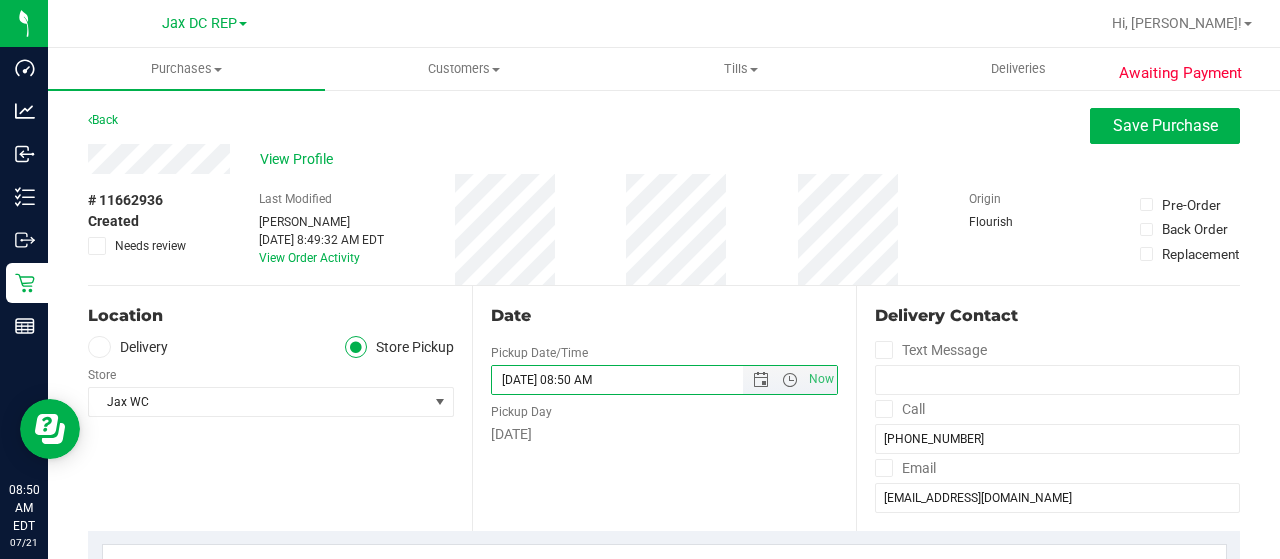 drag, startPoint x: 620, startPoint y: 381, endPoint x: 565, endPoint y: 379, distance: 55.03635 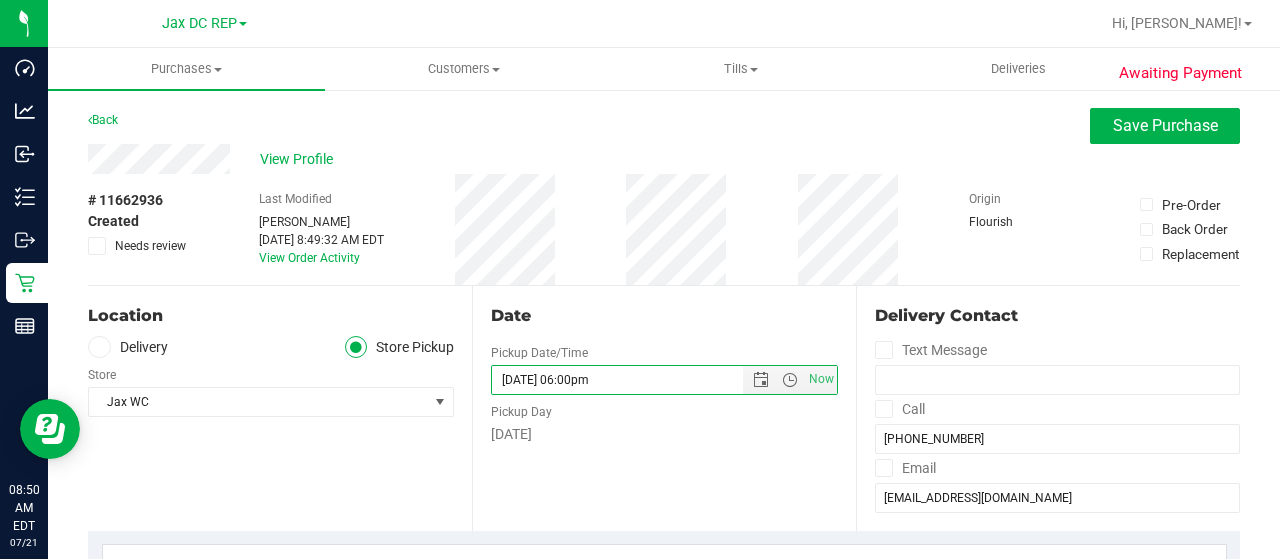 type on "07/21/2025 06:00pm" 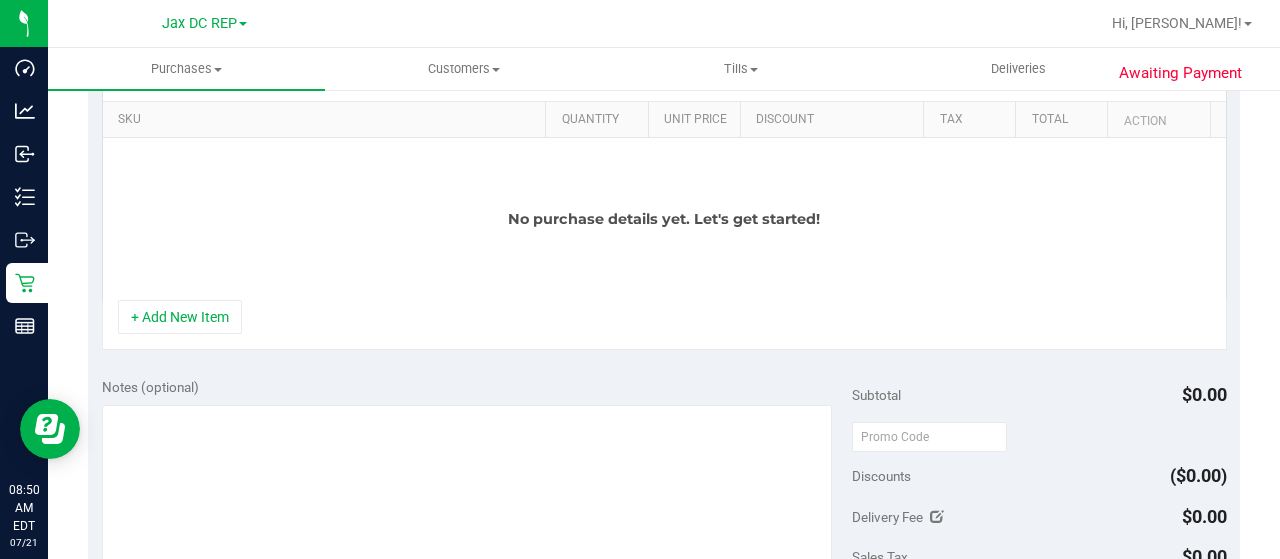 scroll, scrollTop: 498, scrollLeft: 0, axis: vertical 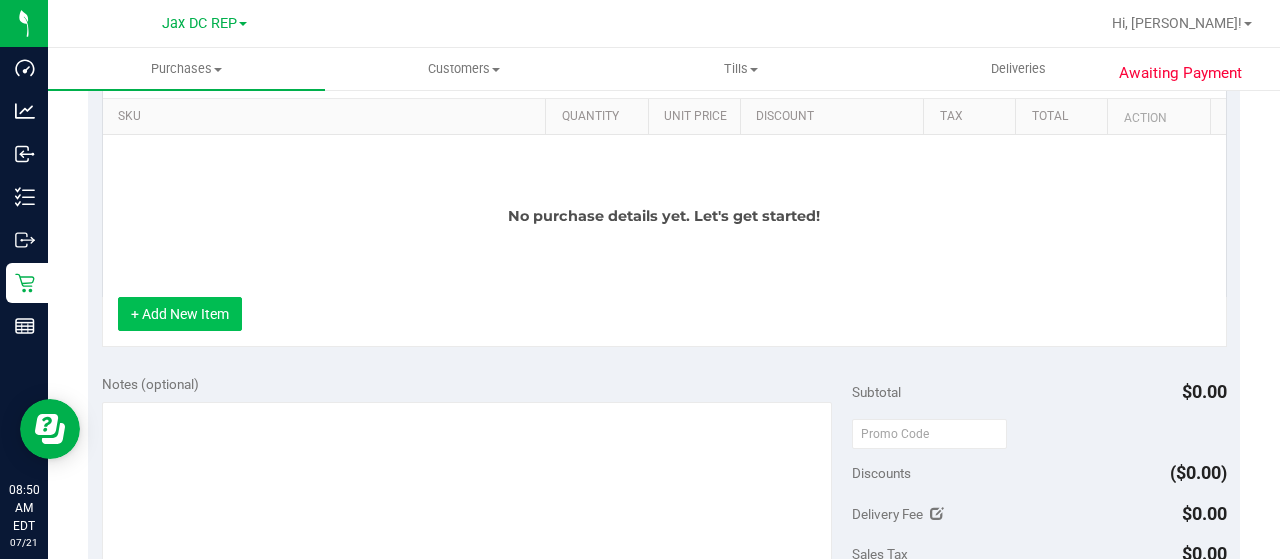 click on "+ Add New Item" at bounding box center [180, 314] 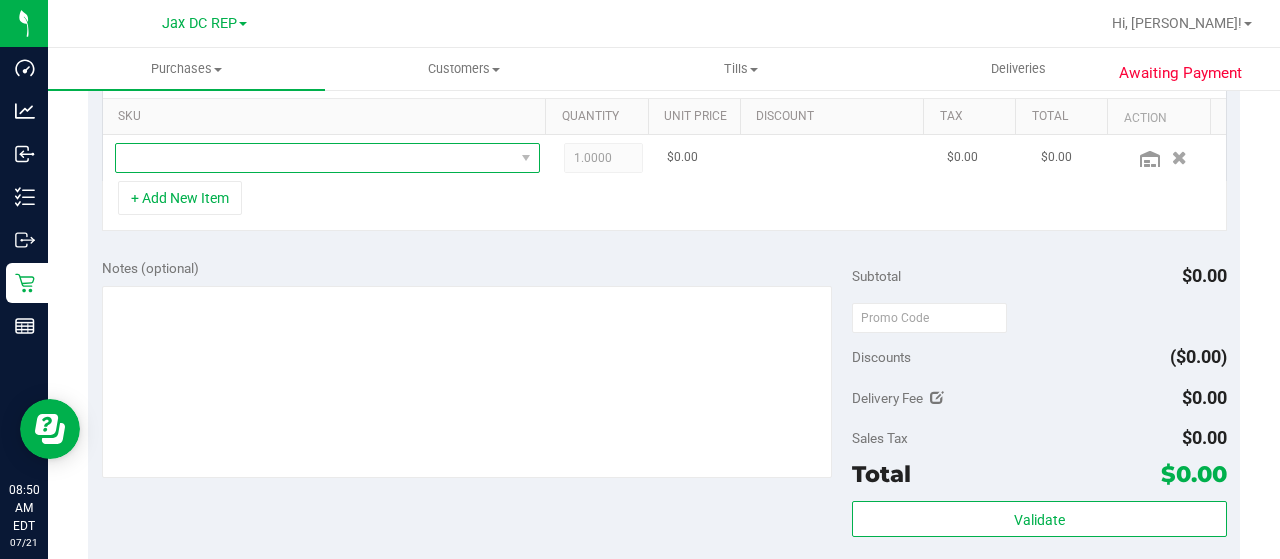 click at bounding box center [315, 158] 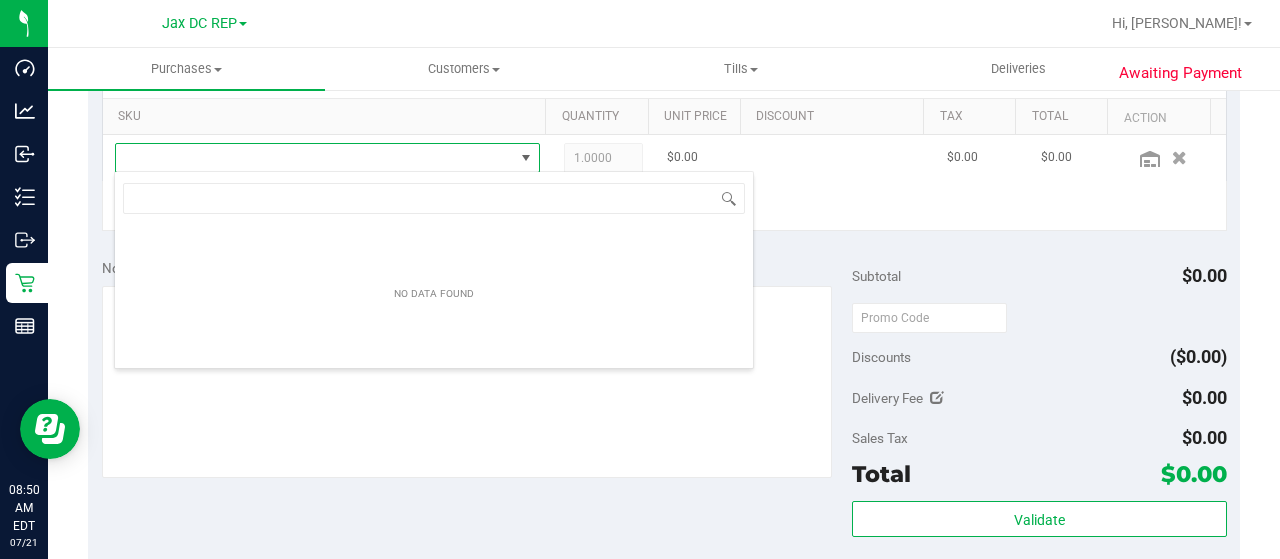 scroll, scrollTop: 99970, scrollLeft: 99586, axis: both 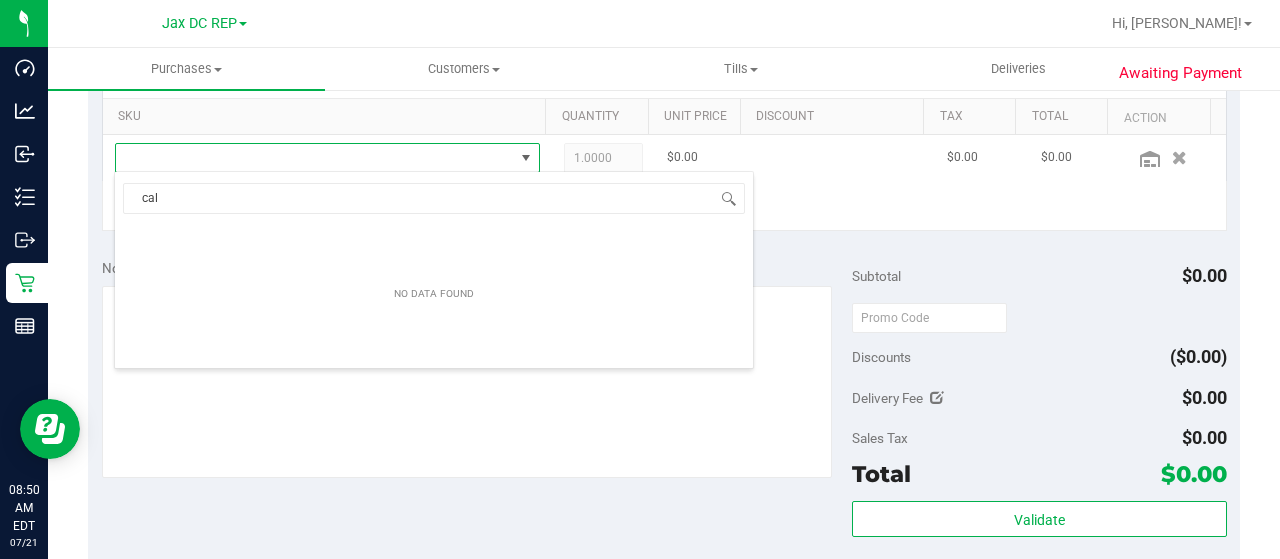 type on "calm" 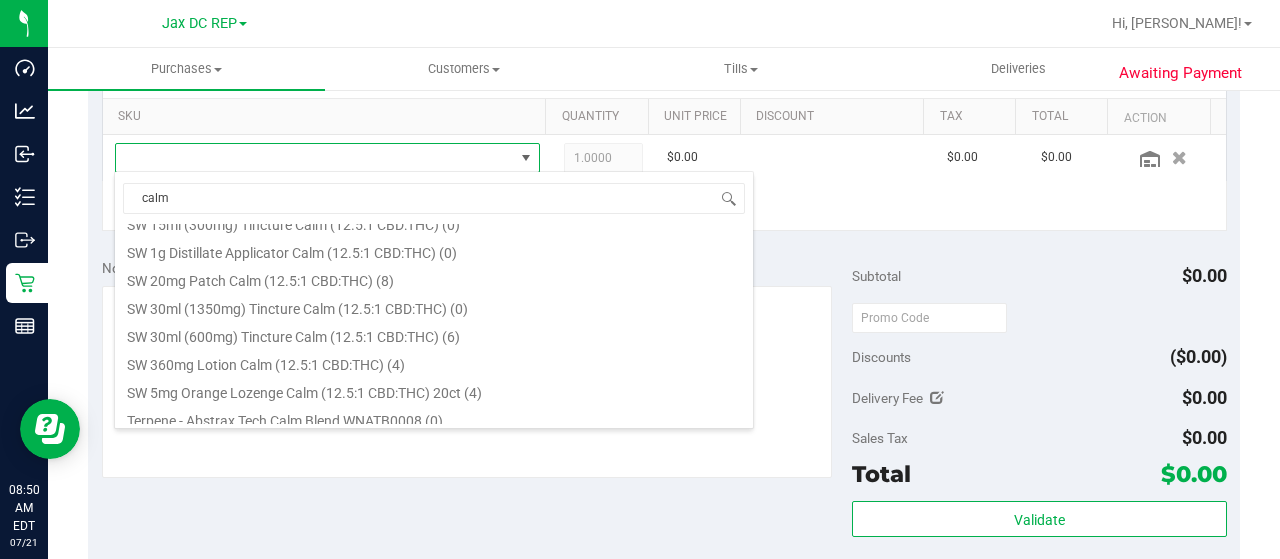 scroll, scrollTop: 472, scrollLeft: 0, axis: vertical 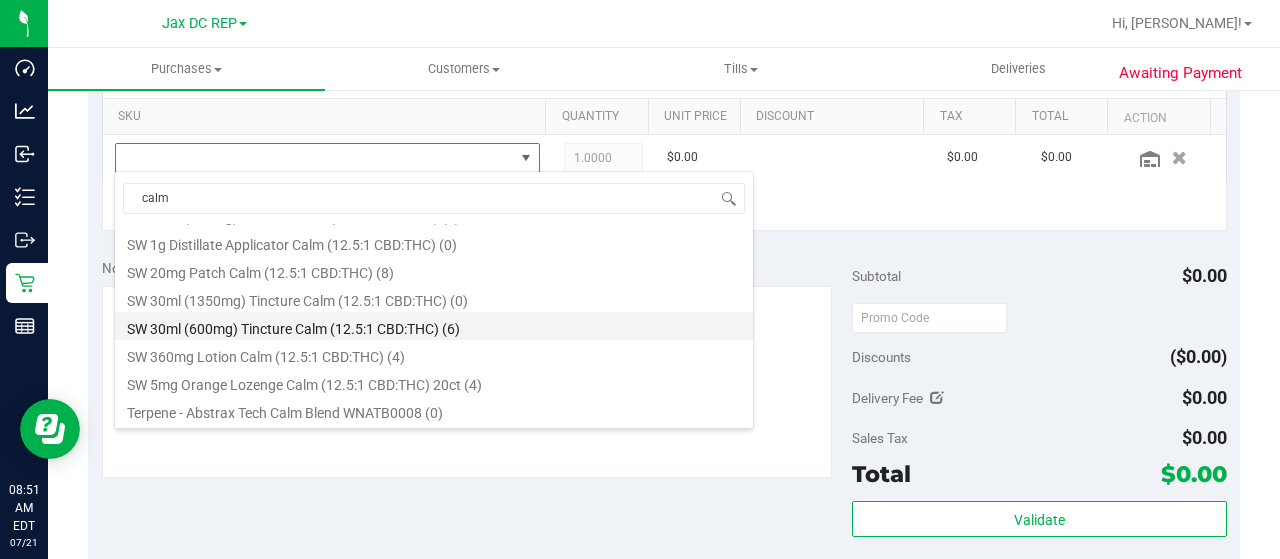 click on "SW 30ml (600mg) Tincture Calm (12.5:1 CBD:THC) (6)" at bounding box center (434, 326) 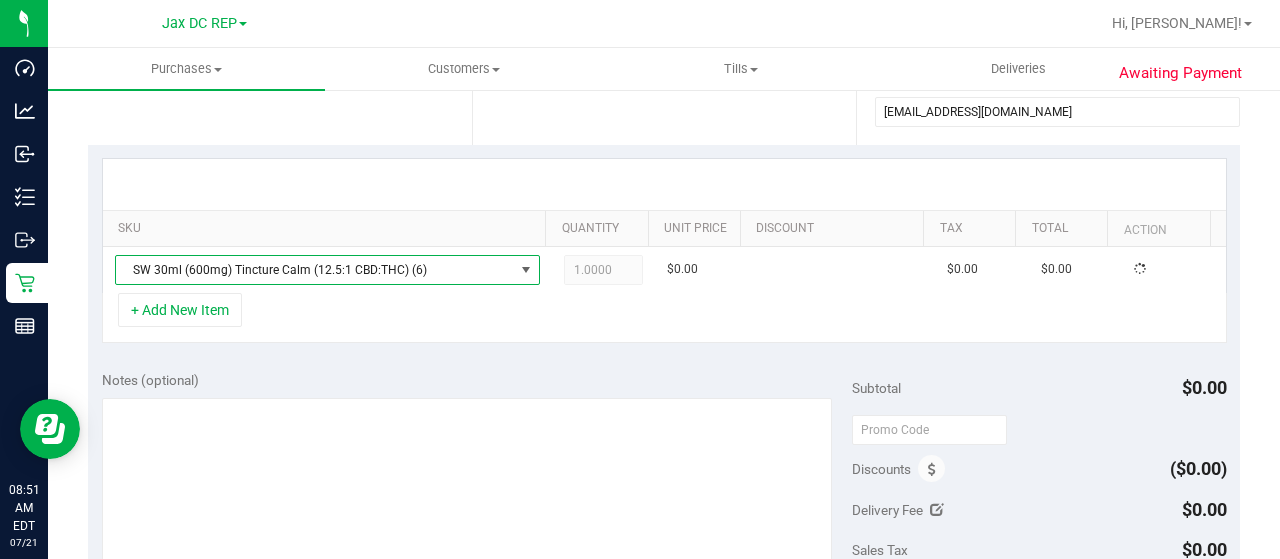 scroll, scrollTop: 385, scrollLeft: 0, axis: vertical 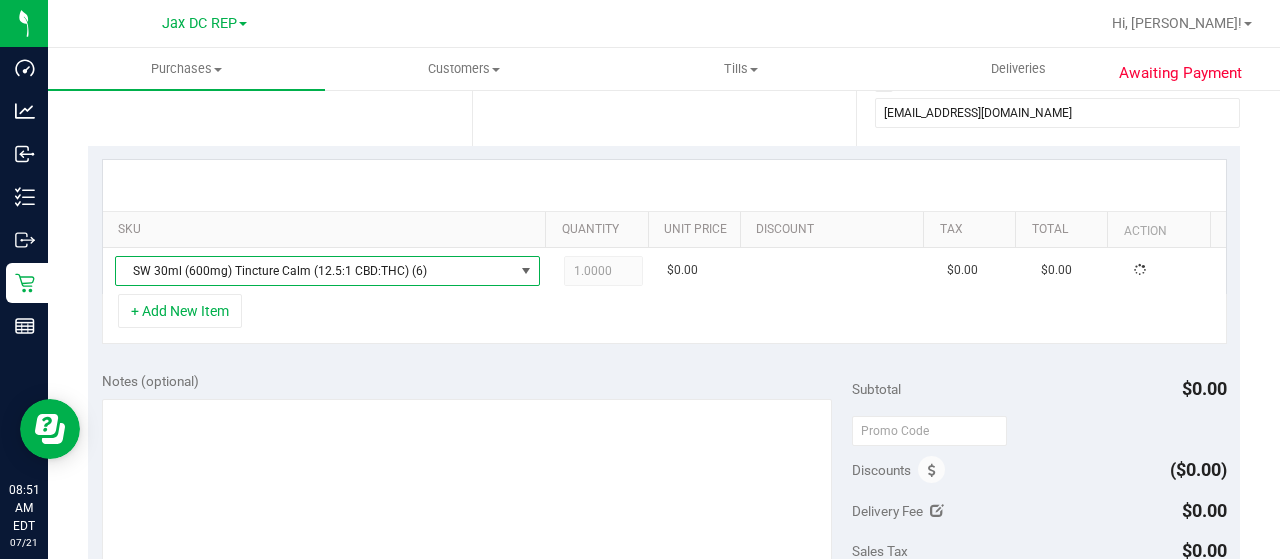 type on "12/31/1969 07:00 PM" 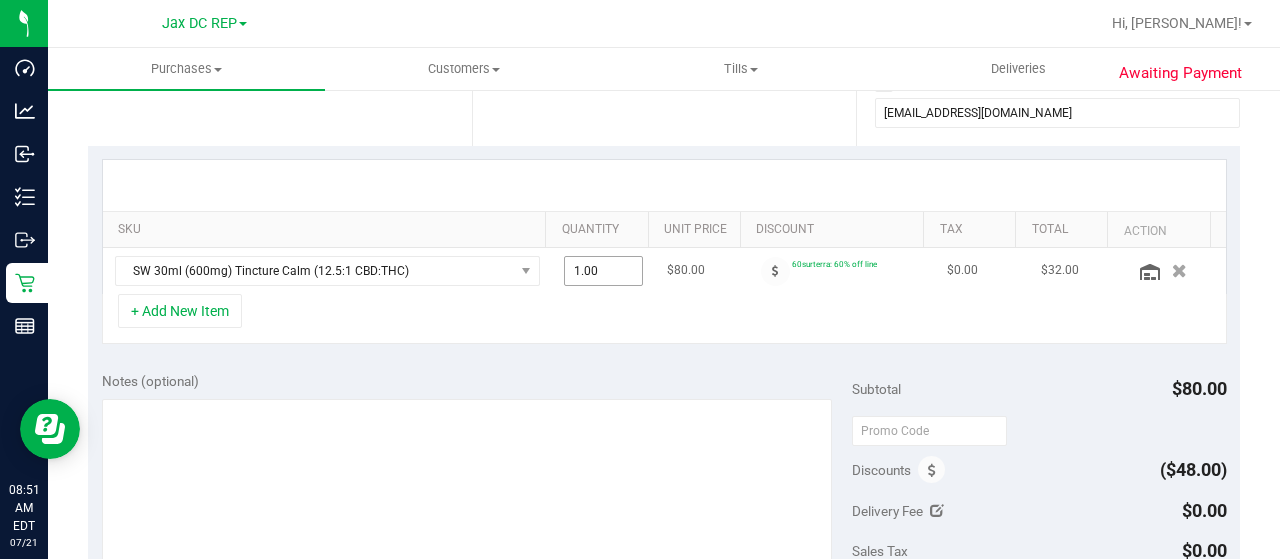 click on "1.00 1" at bounding box center (604, 271) 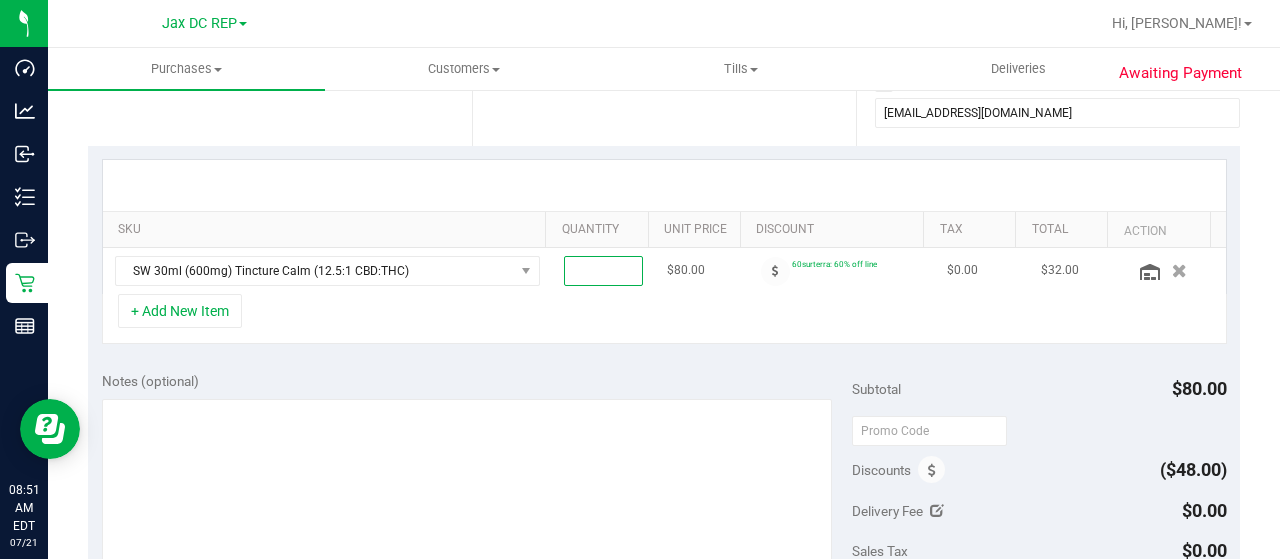 type on "2" 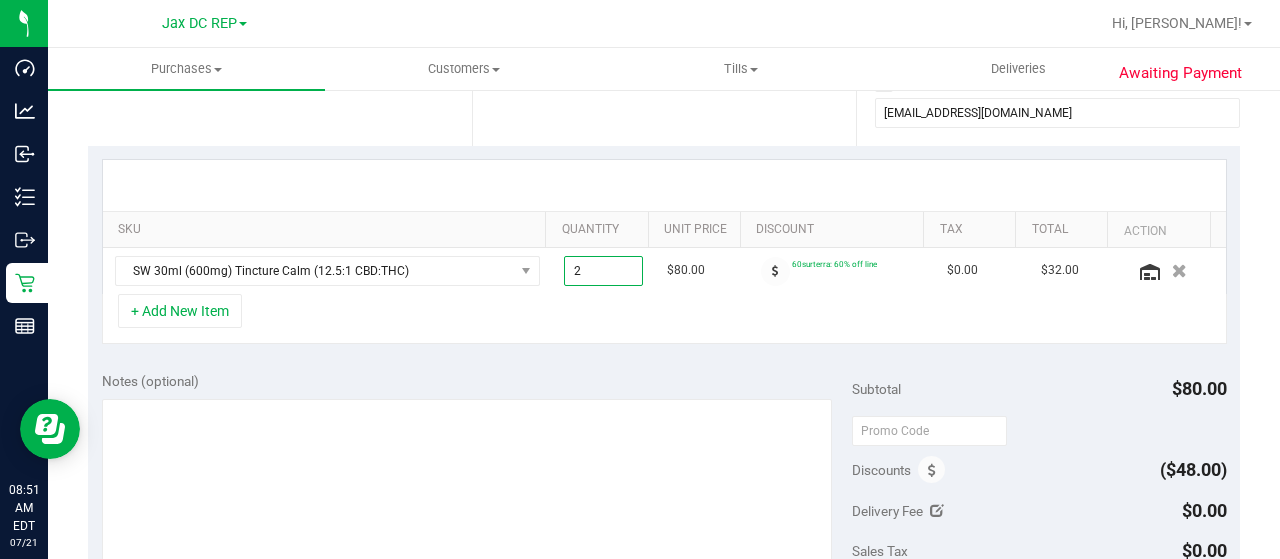 type on "2.00" 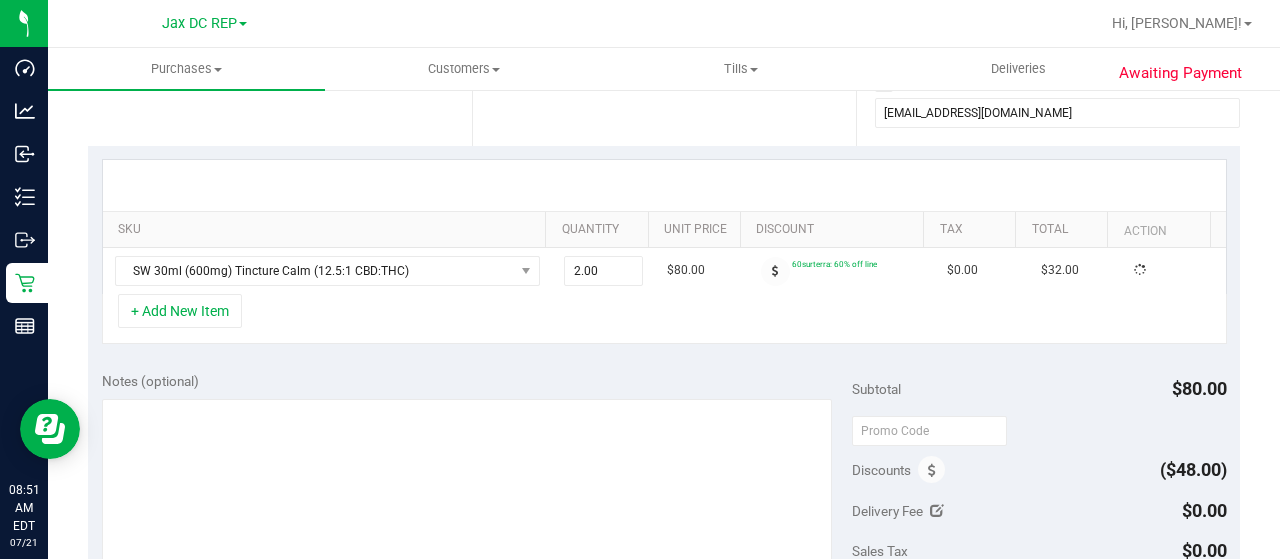 click on "+ Add New Item" at bounding box center [664, 319] 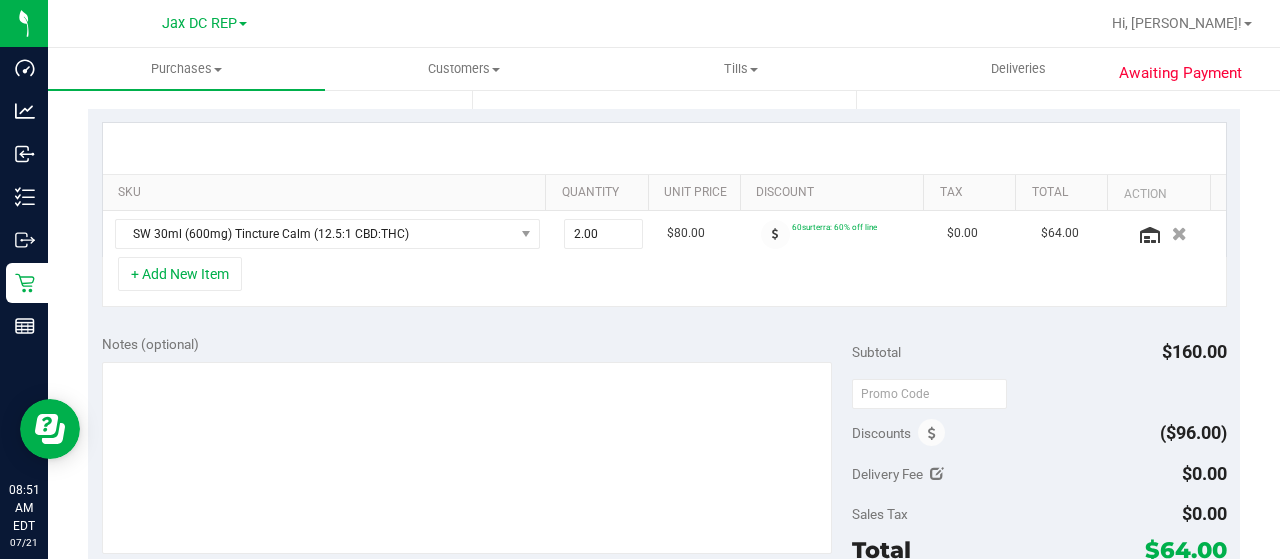 scroll, scrollTop: 416, scrollLeft: 0, axis: vertical 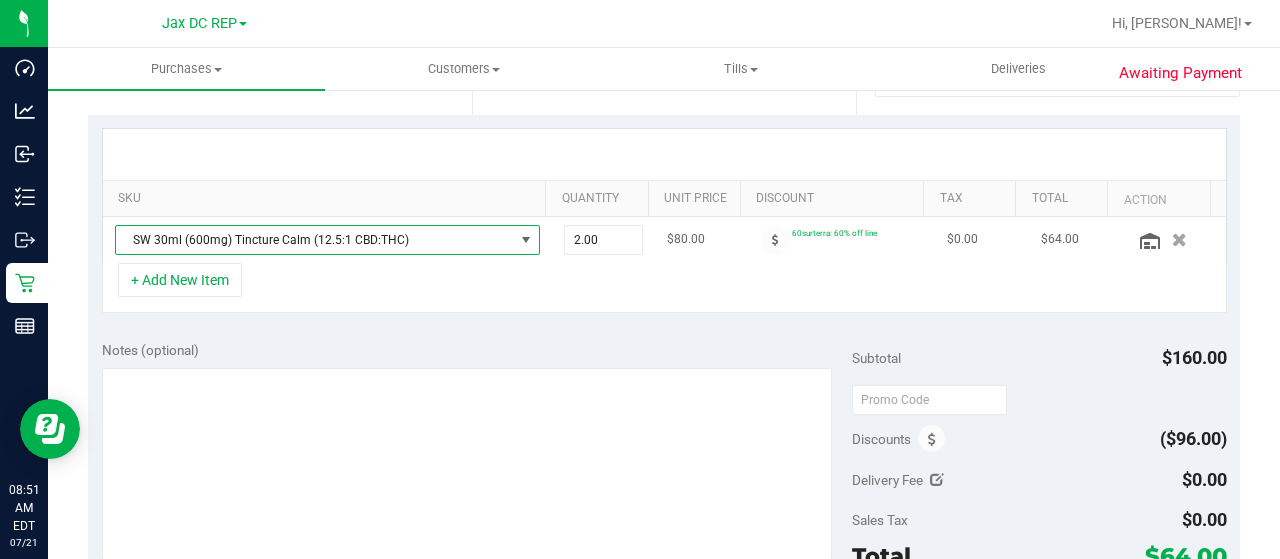 click at bounding box center [526, 240] 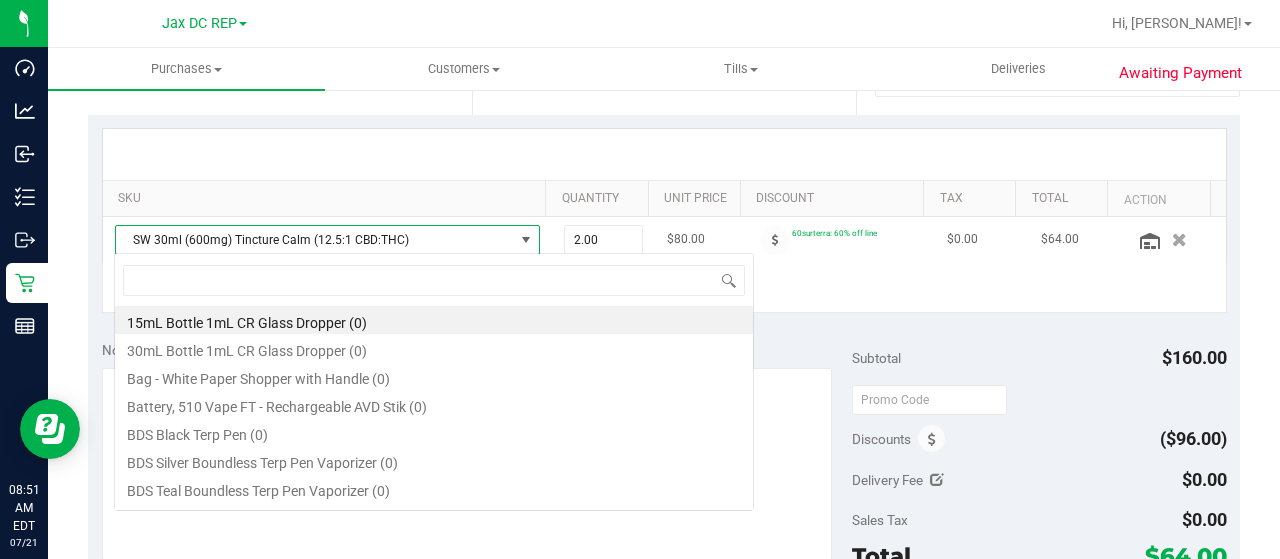 scroll, scrollTop: 99970, scrollLeft: 99586, axis: both 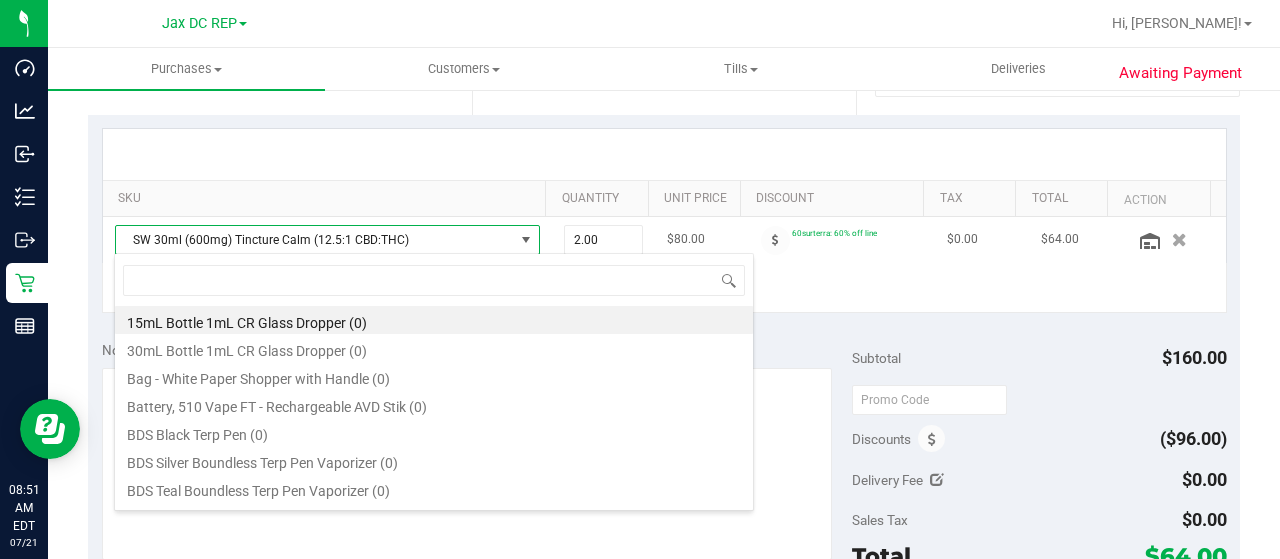 click on "SW 30ml (600mg) Tincture Calm (12.5:1 CBD:THC)" at bounding box center (315, 240) 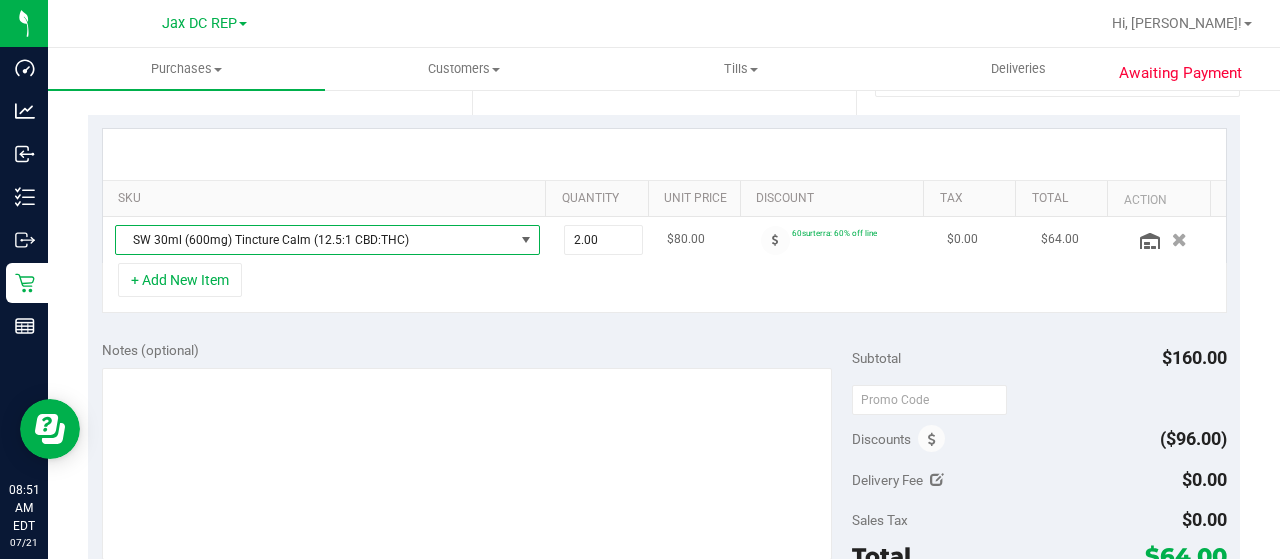 click on "SW 30ml (600mg) Tincture Calm (12.5:1 CBD:THC)" at bounding box center [315, 240] 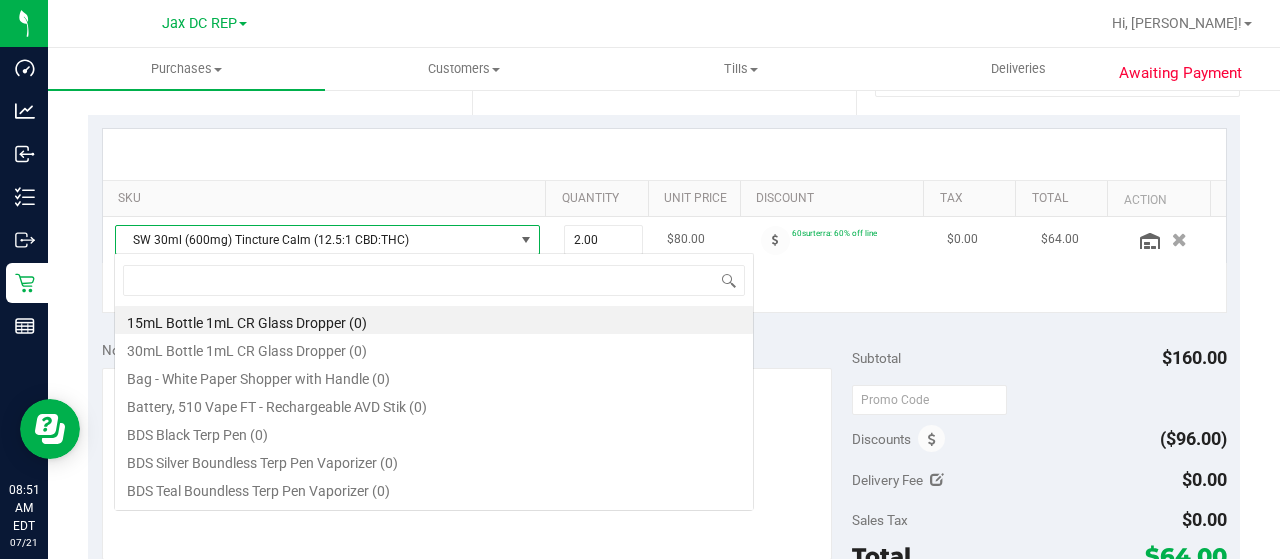 scroll, scrollTop: 99970, scrollLeft: 99586, axis: both 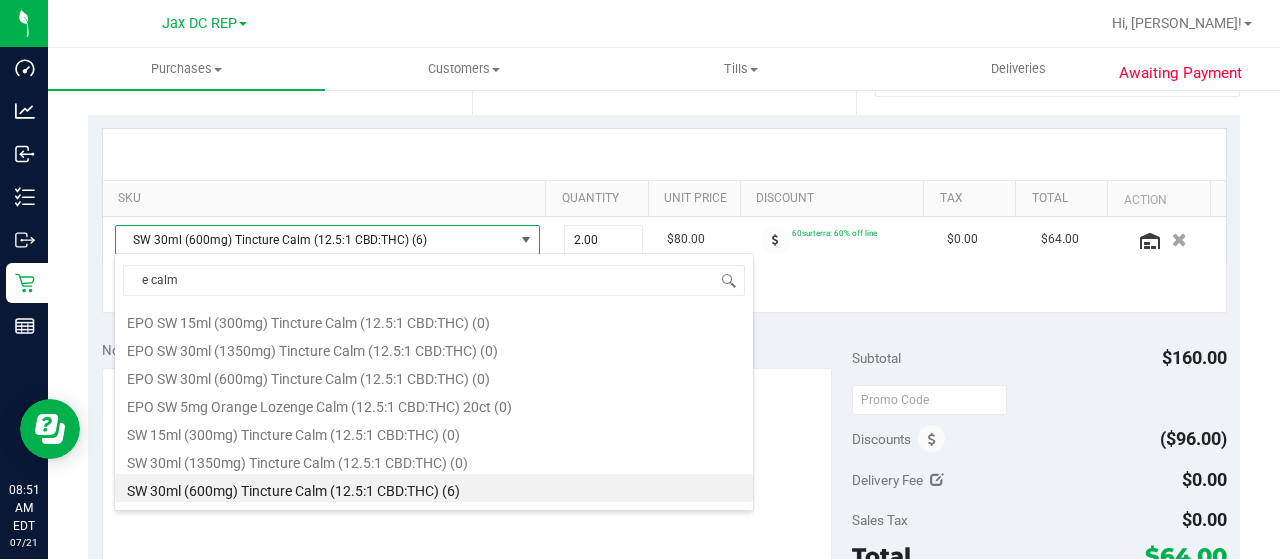 type on "e calm" 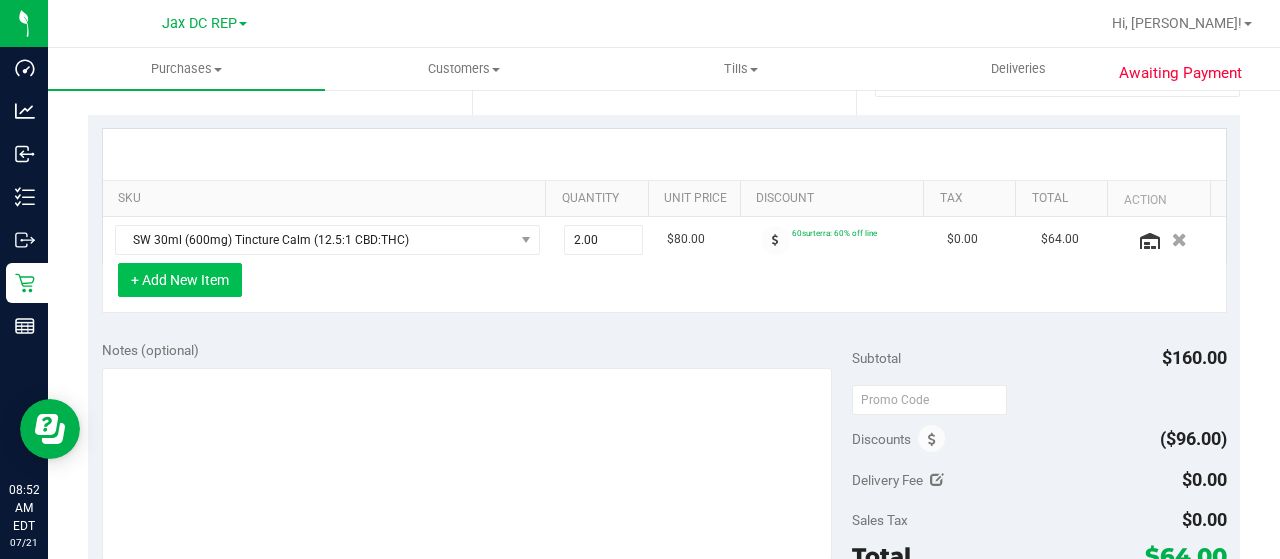 click on "+ Add New Item" at bounding box center (180, 280) 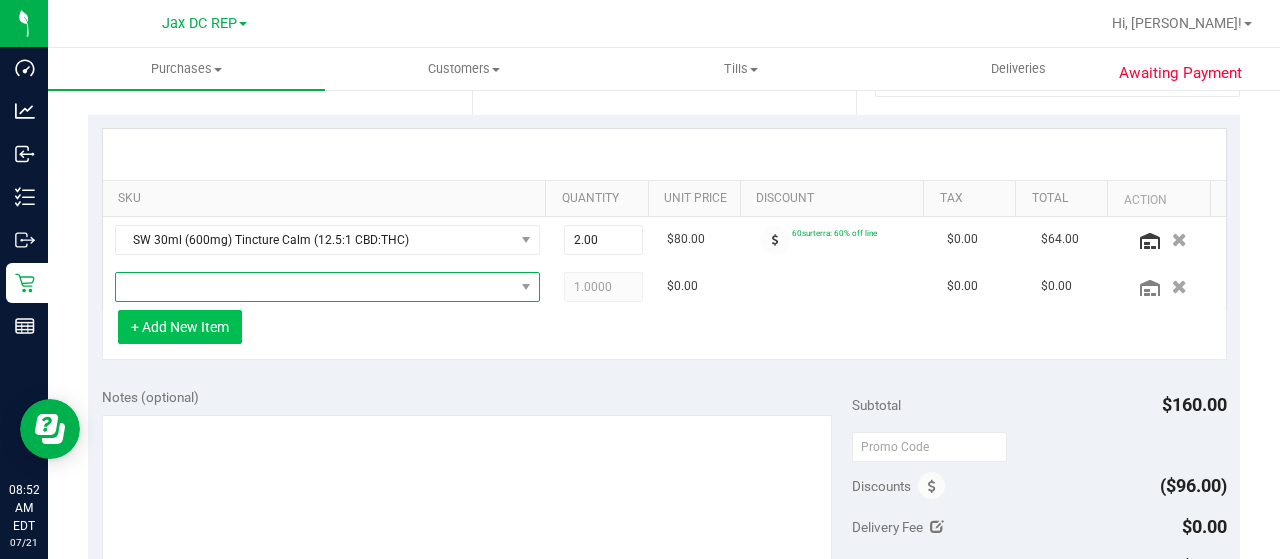 click at bounding box center [315, 287] 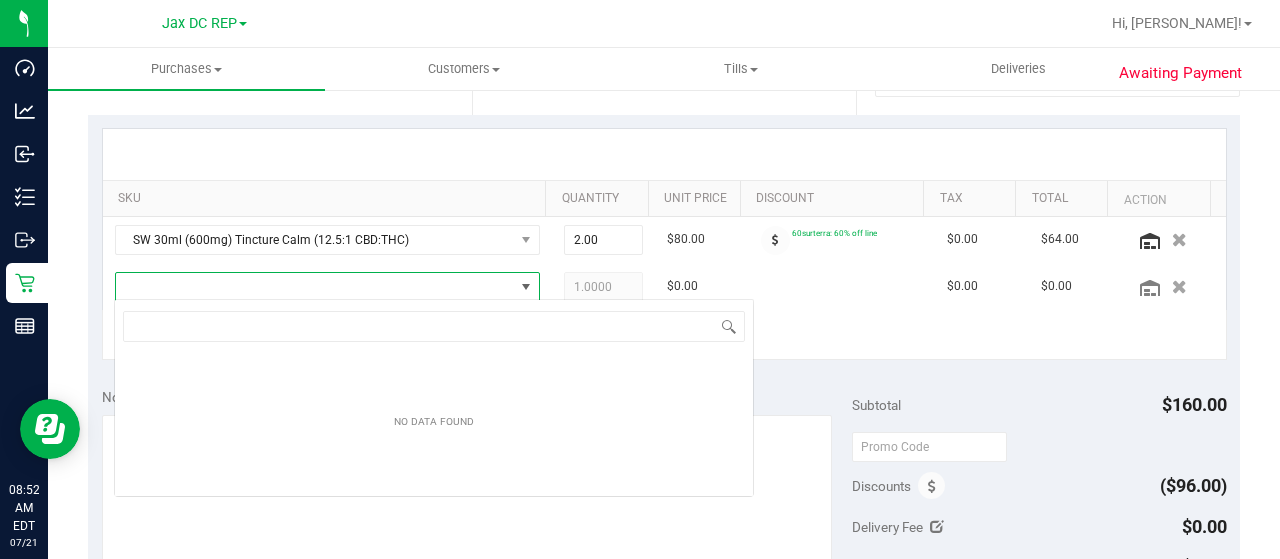 scroll, scrollTop: 99970, scrollLeft: 99586, axis: both 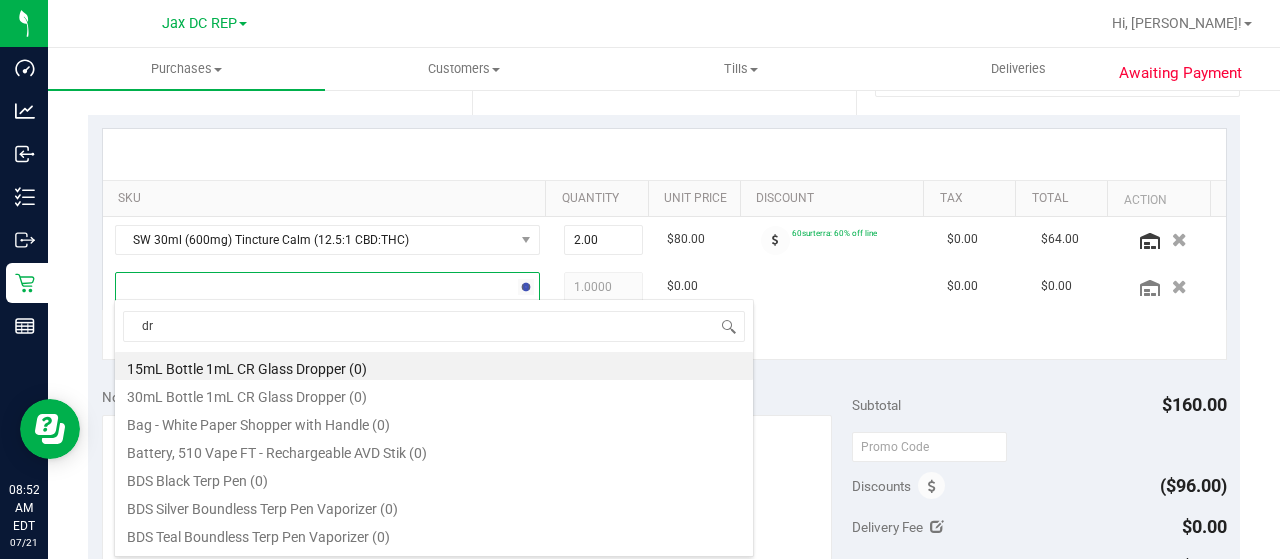 type on "drm" 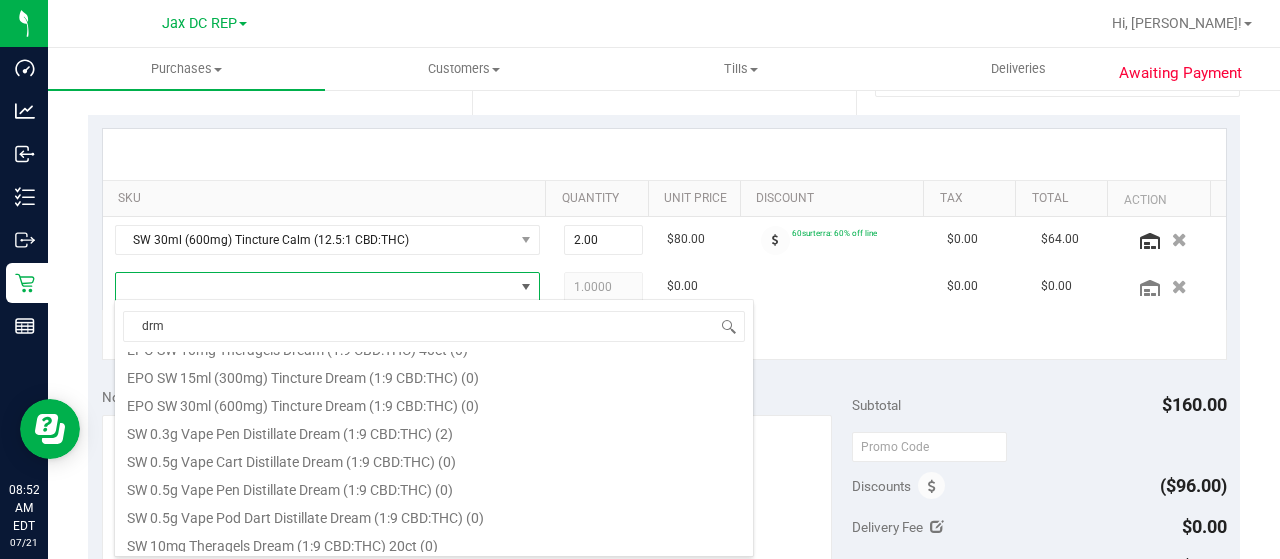 scroll, scrollTop: 160, scrollLeft: 0, axis: vertical 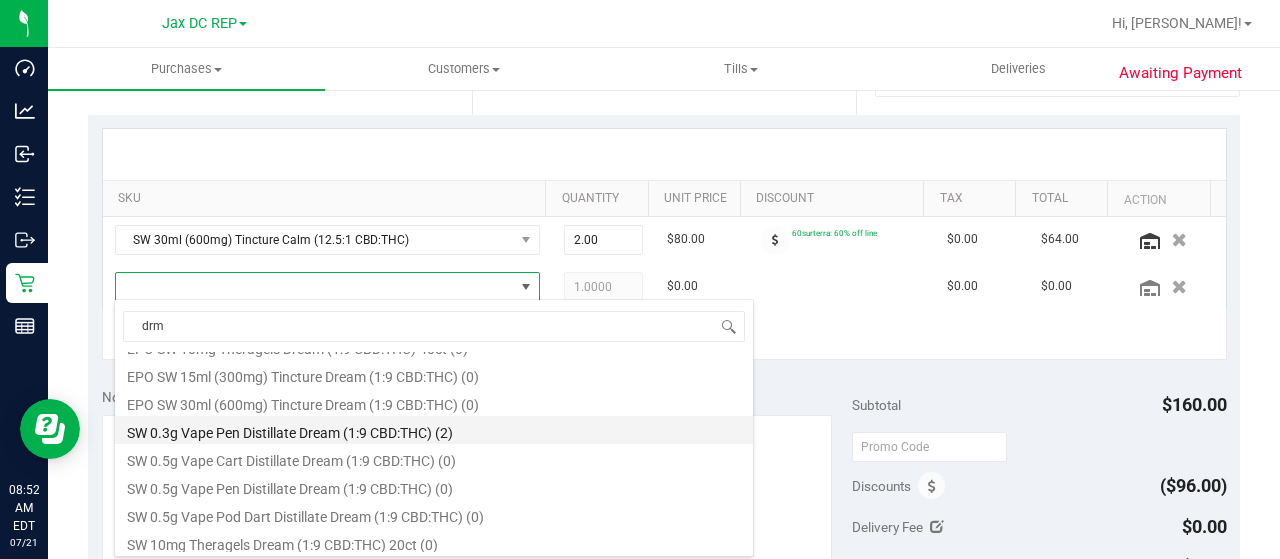 click on "SW 0.3g Vape Pen Distillate Dream (1:9 CBD:THC) (2)" at bounding box center [434, 430] 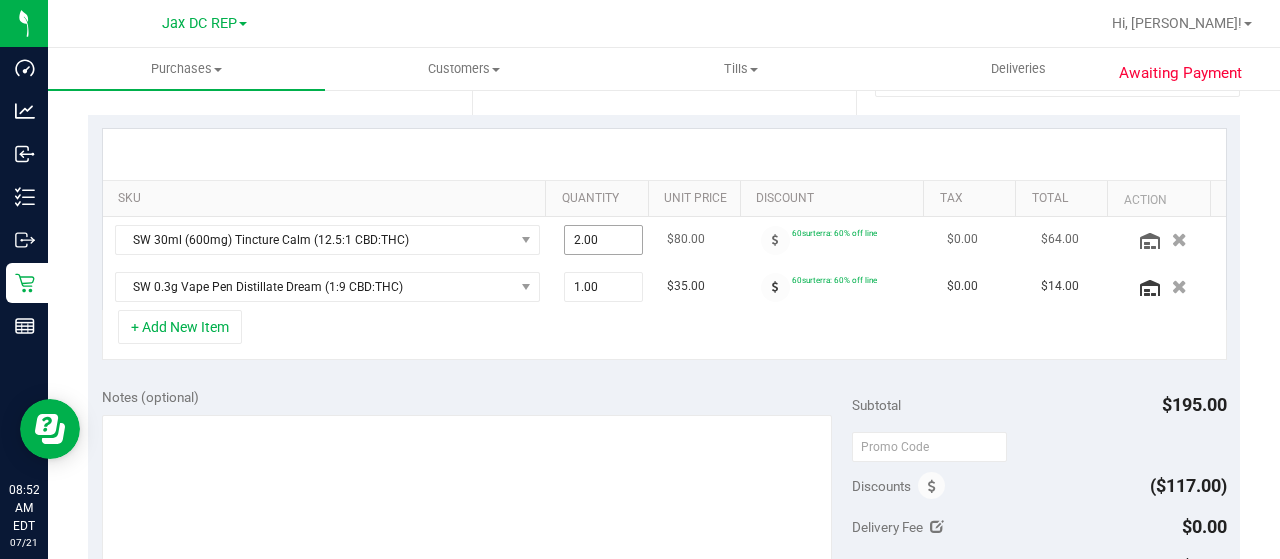 click on "2.00 2" at bounding box center (604, 240) 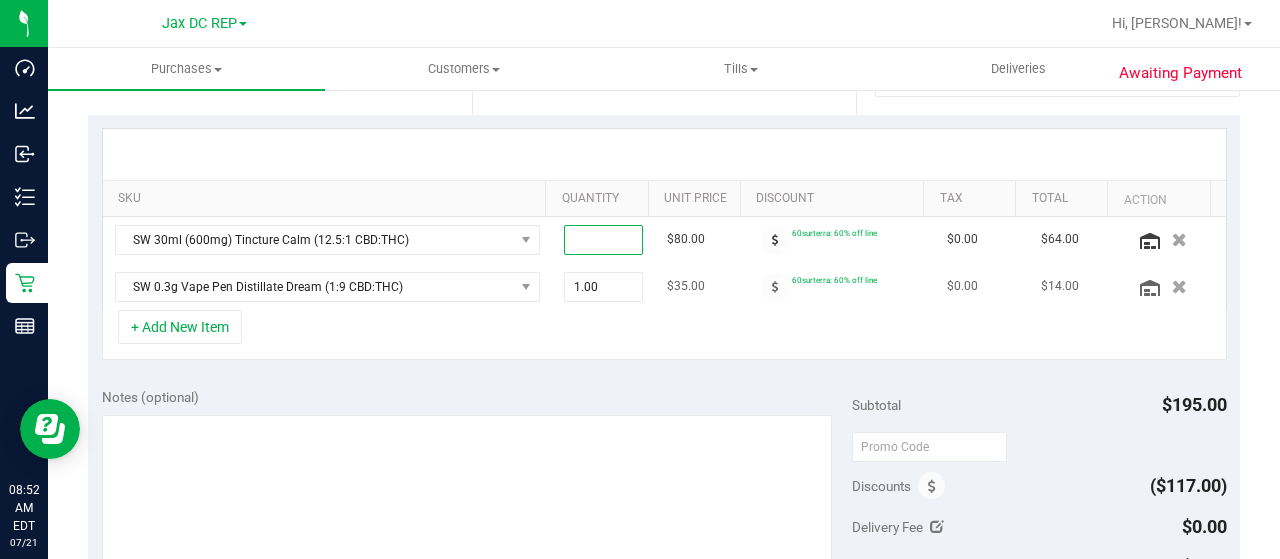 type on "3" 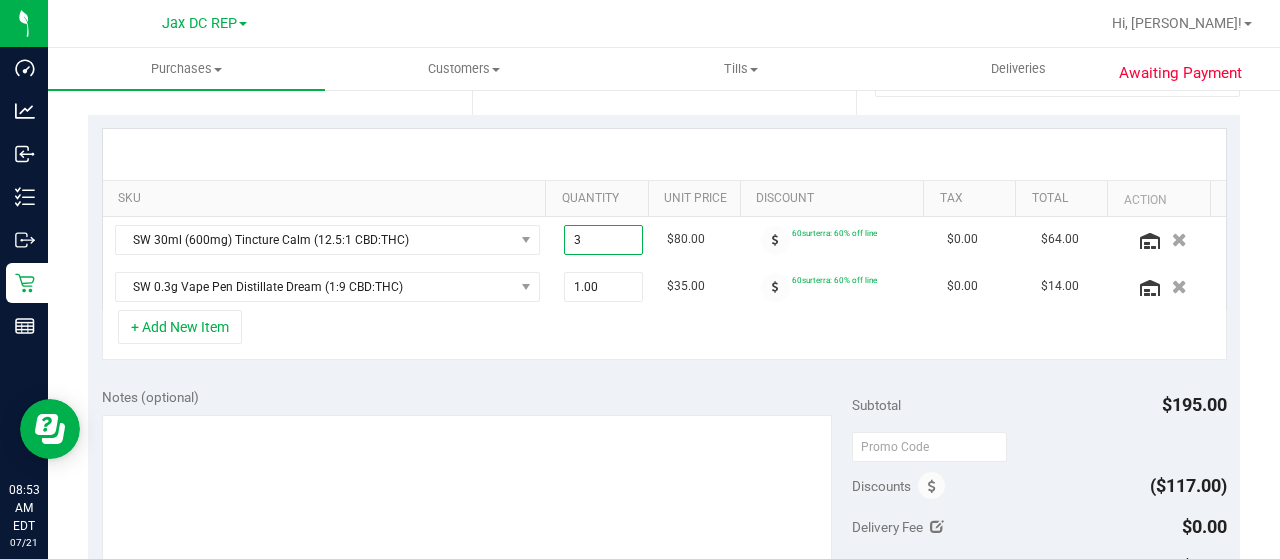 type on "3.00" 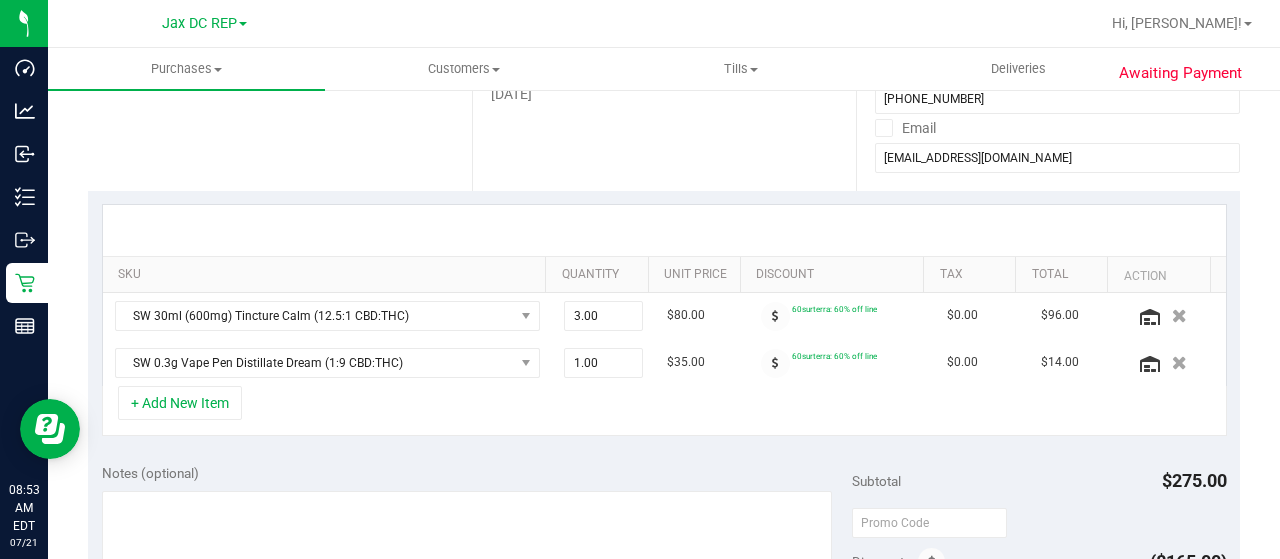 scroll, scrollTop: 338, scrollLeft: 0, axis: vertical 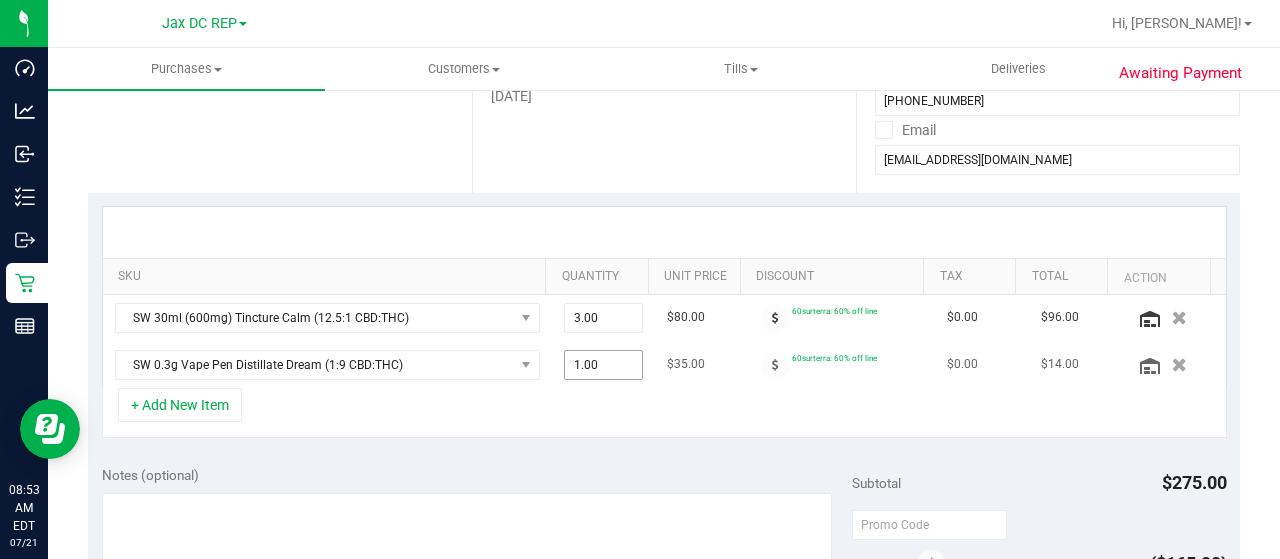 click on "1.00 1" at bounding box center (604, 365) 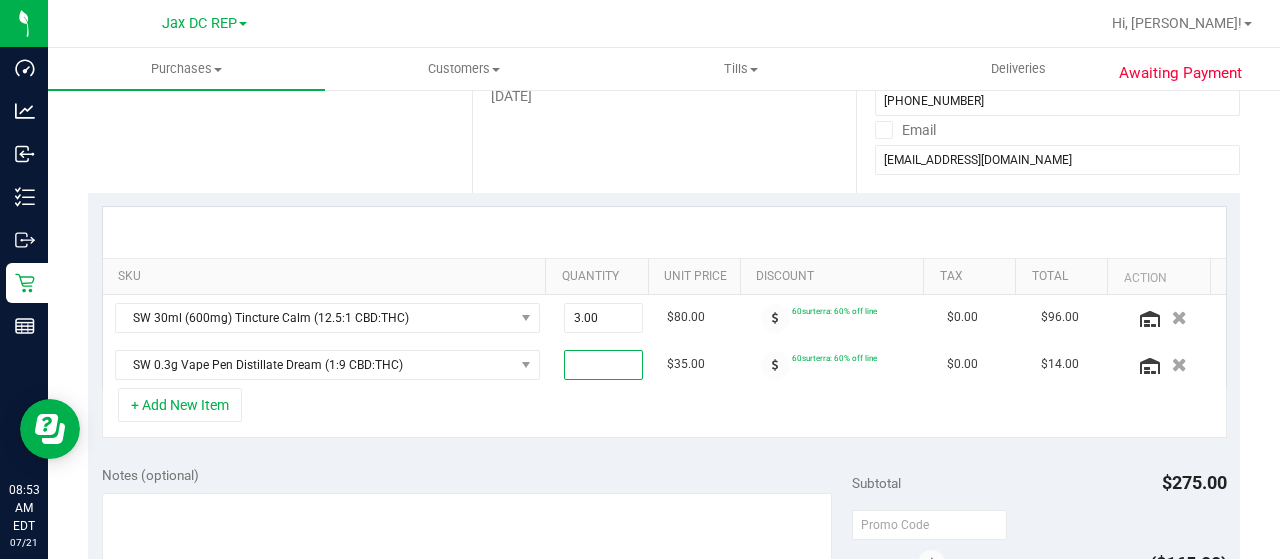 type on "2" 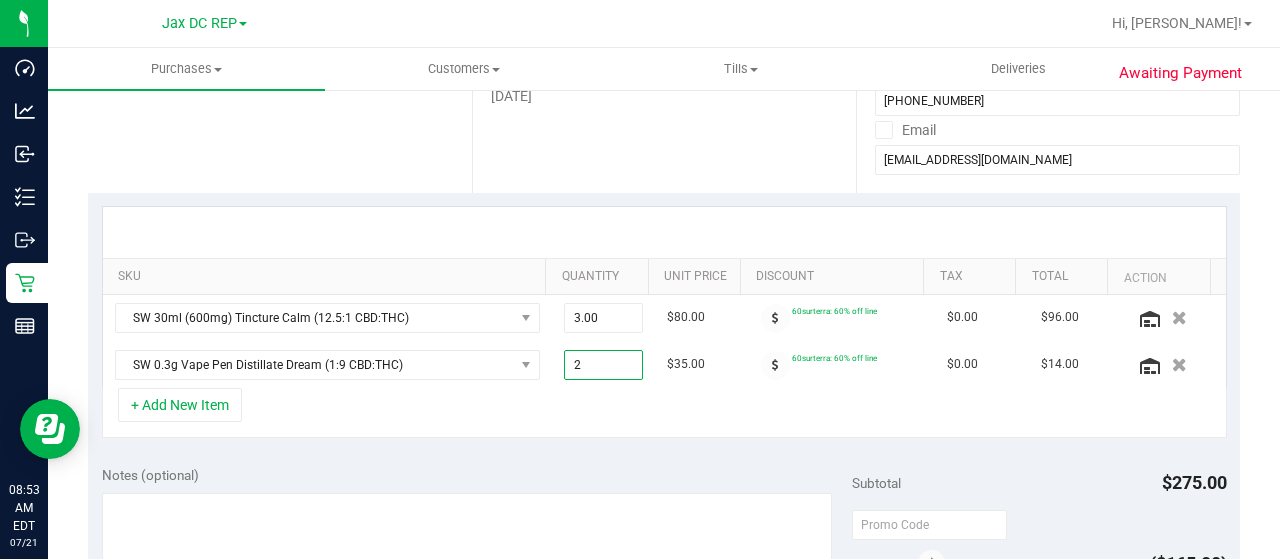 type on "2.00" 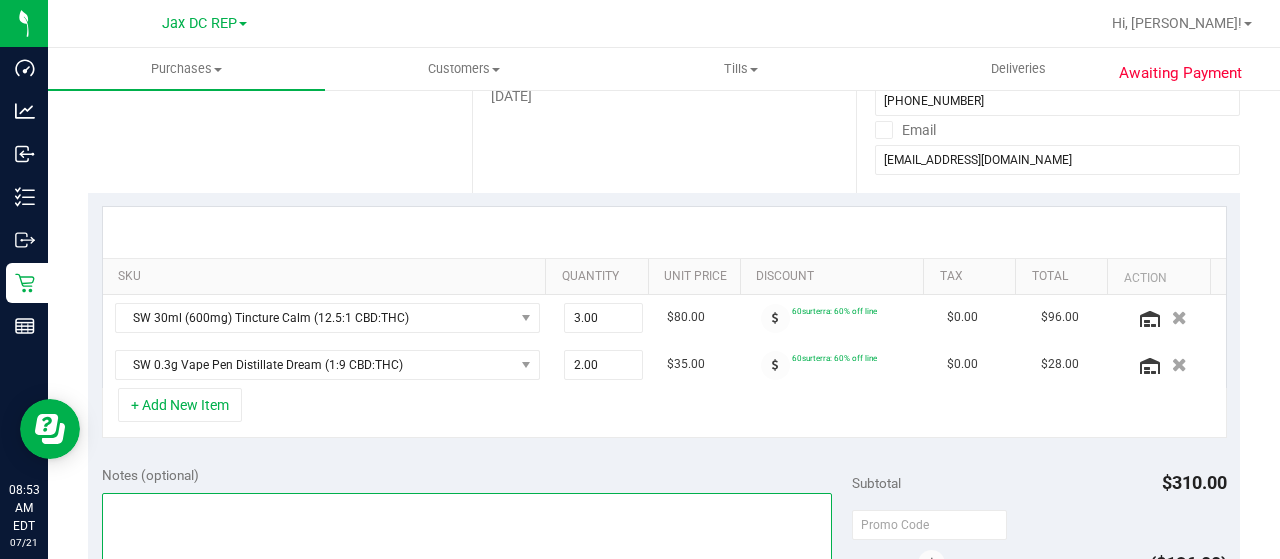 click at bounding box center (467, 589) 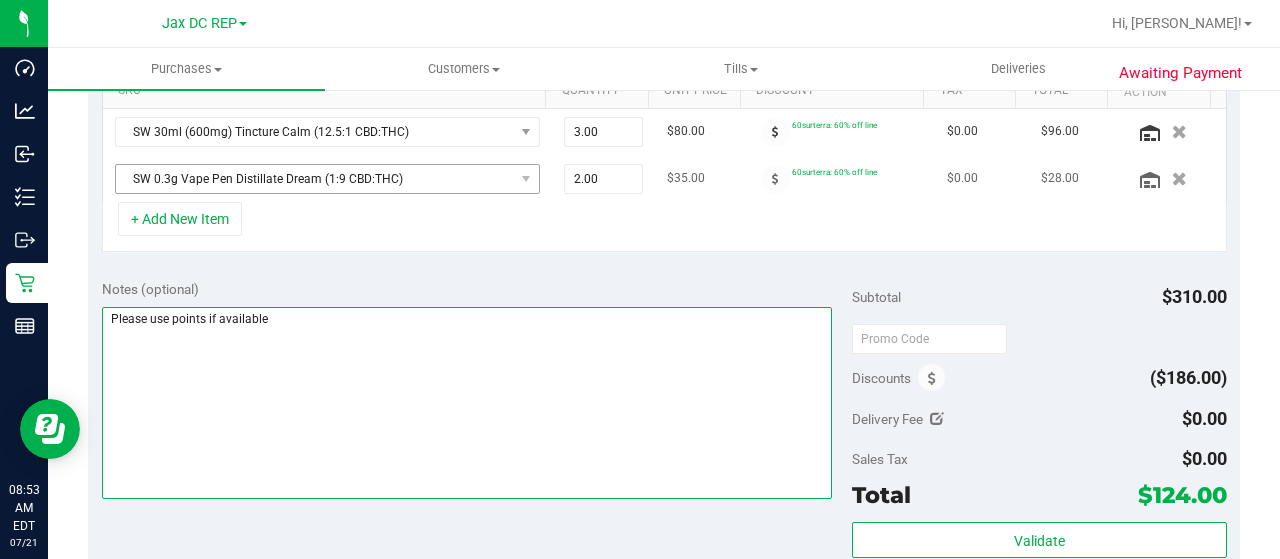 scroll, scrollTop: 528, scrollLeft: 0, axis: vertical 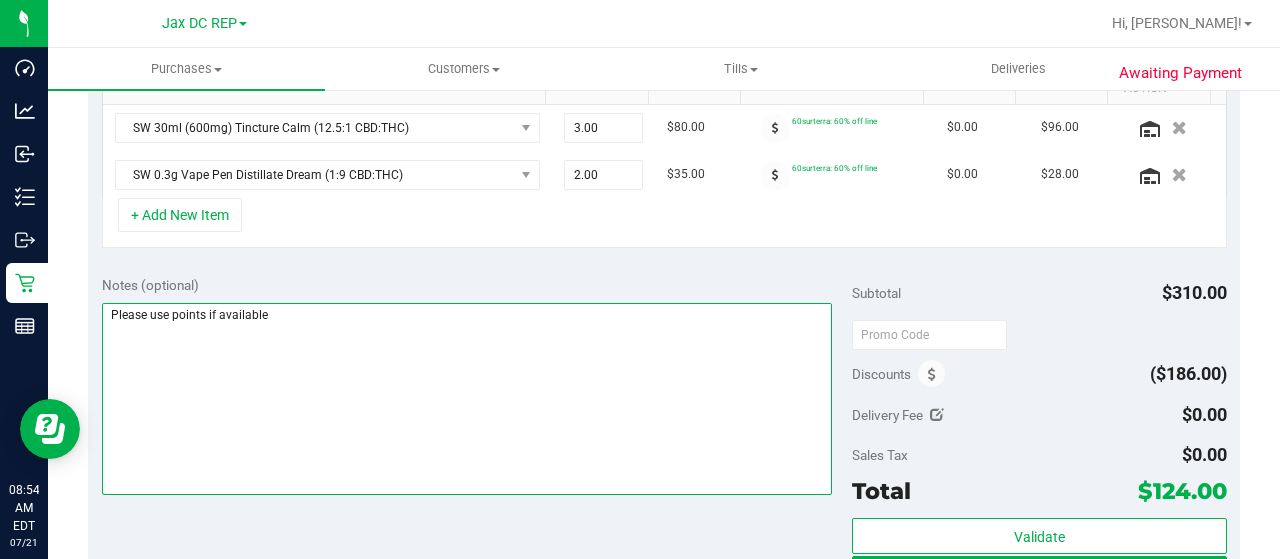 click at bounding box center (467, 399) 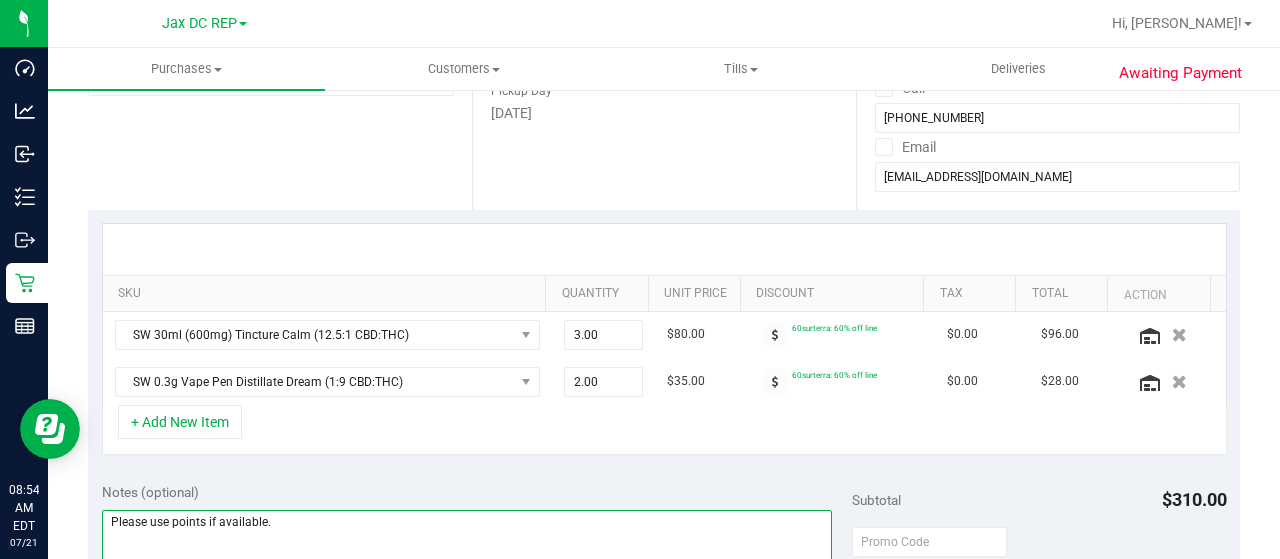 scroll, scrollTop: 0, scrollLeft: 0, axis: both 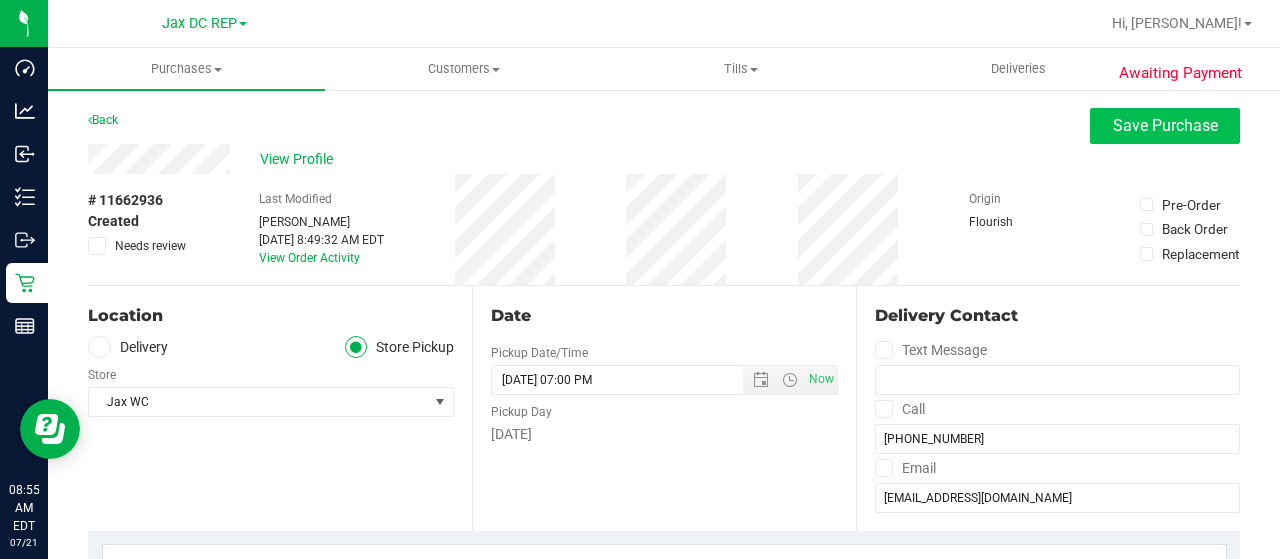type on "Please use points if available." 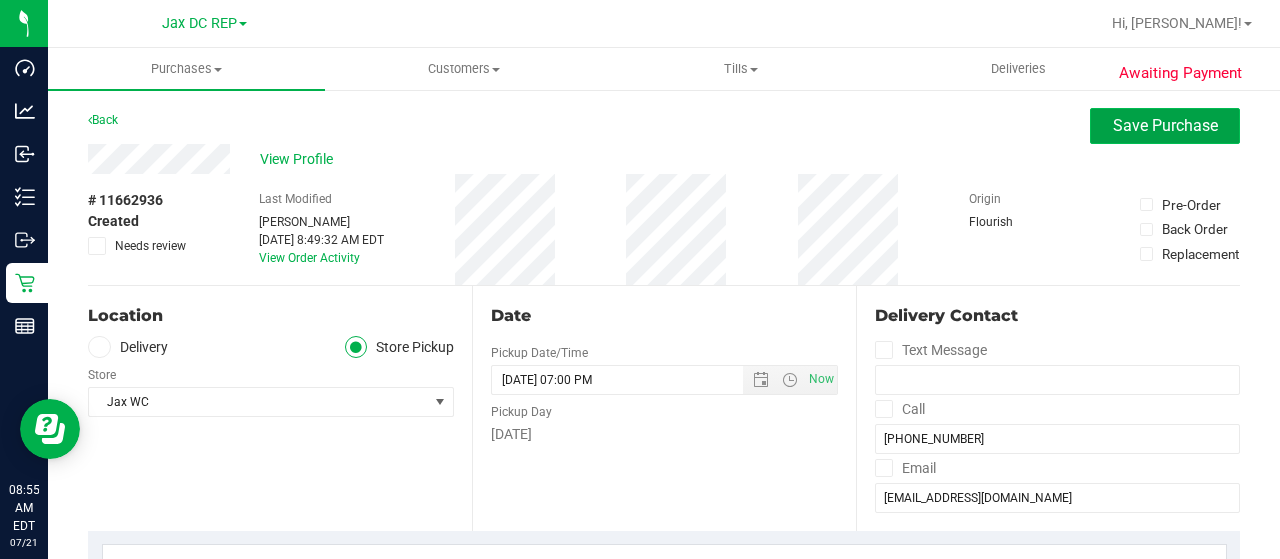 click on "Save Purchase" at bounding box center (1165, 125) 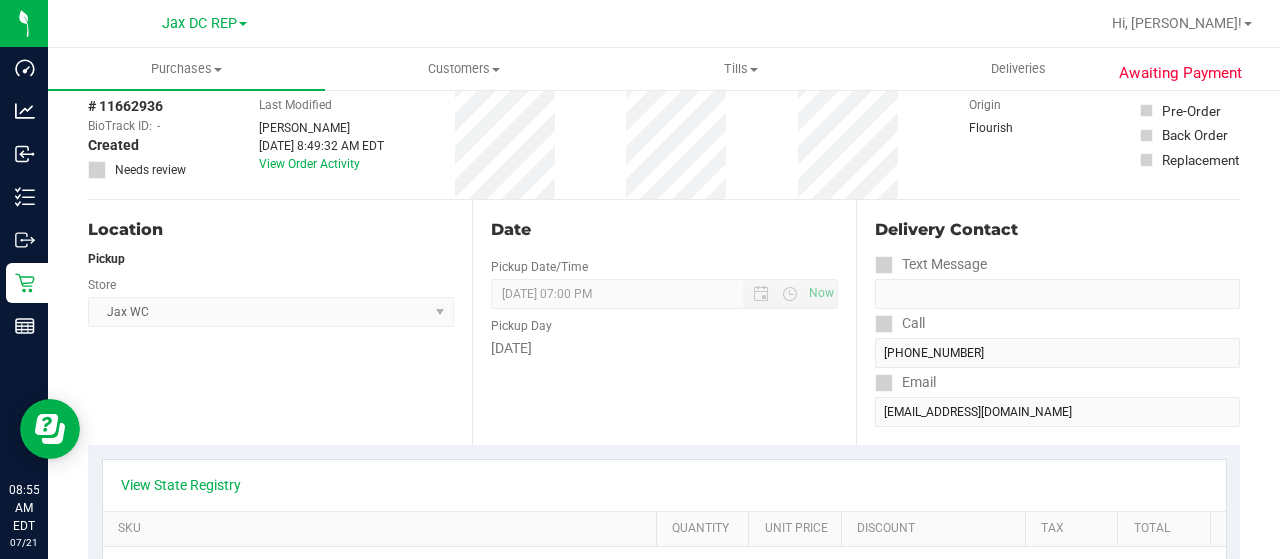 scroll, scrollTop: 0, scrollLeft: 0, axis: both 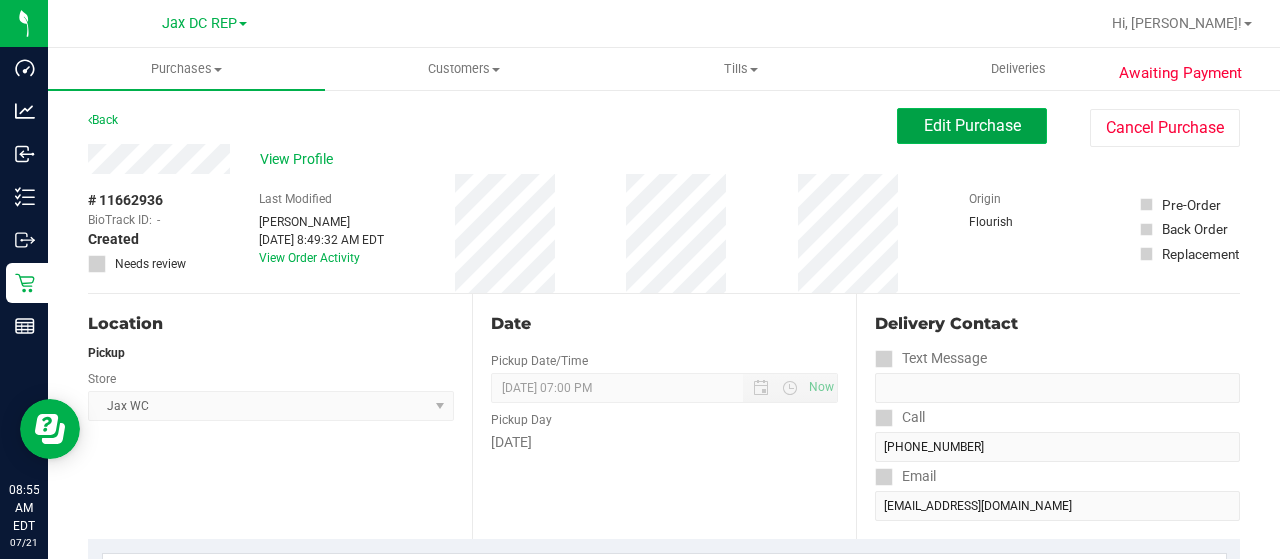 click on "Edit Purchase" at bounding box center [972, 125] 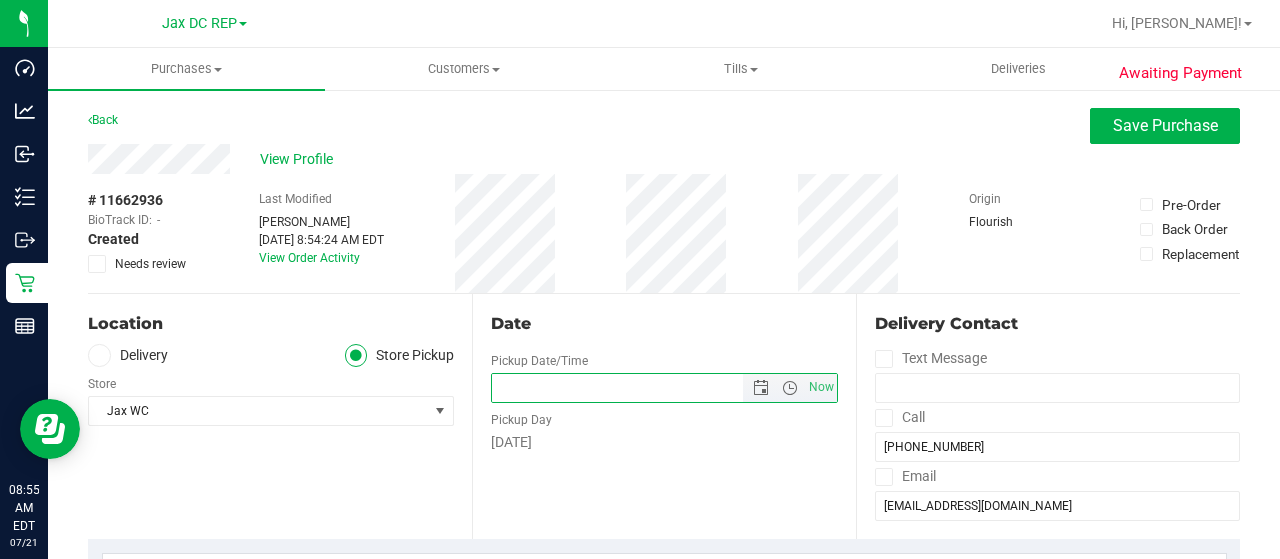 click at bounding box center [634, 388] 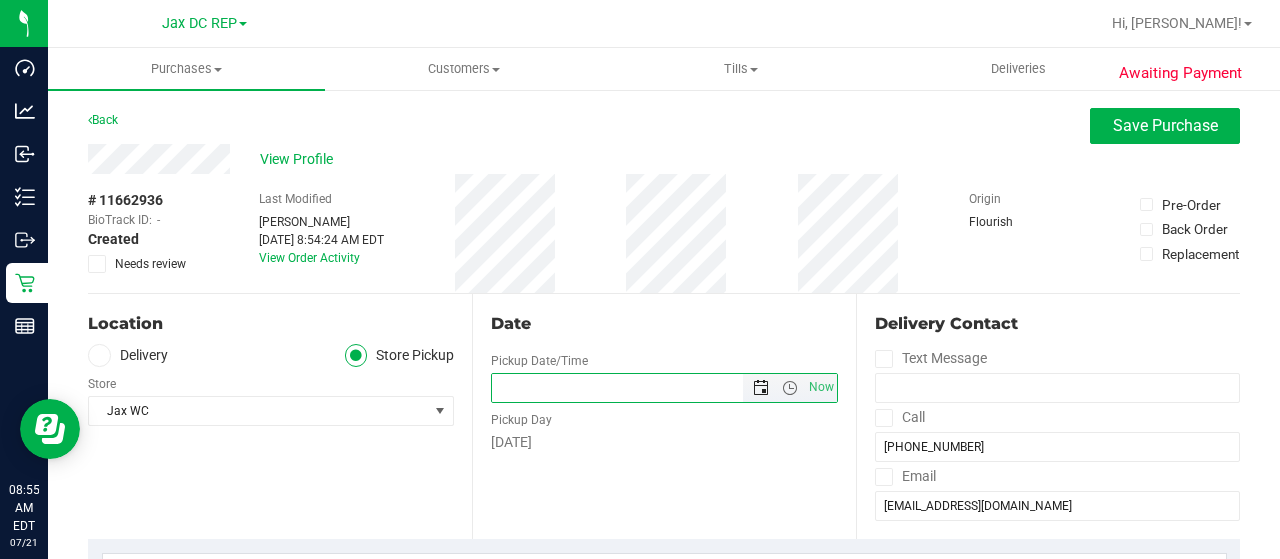 click at bounding box center (761, 388) 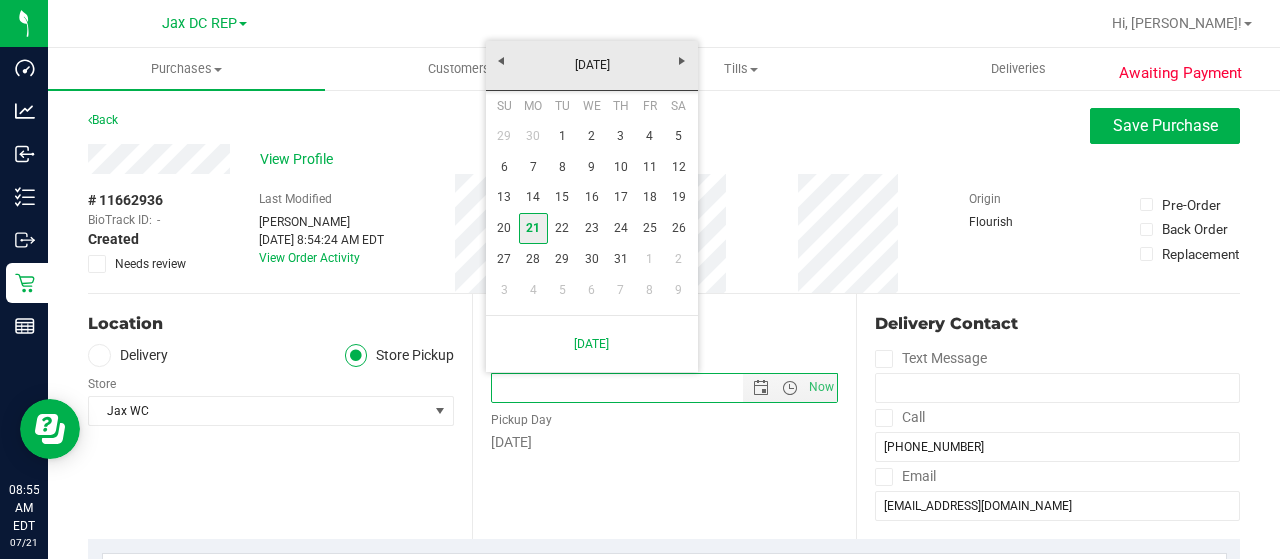click on "21" at bounding box center [533, 228] 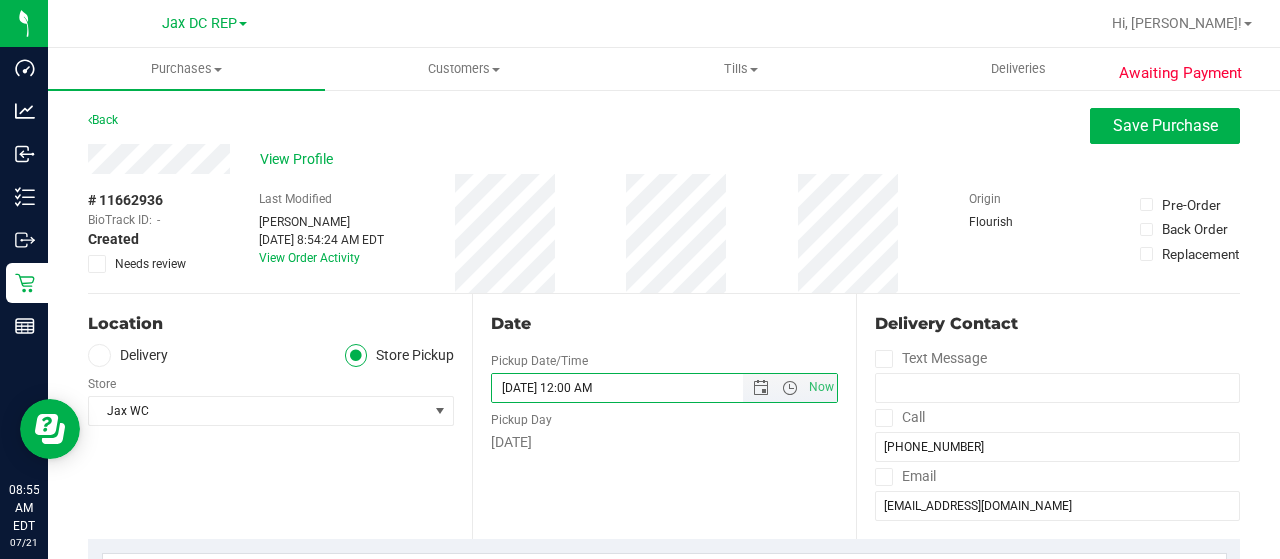 click on "07/21/2025 12:00 AM" at bounding box center [634, 388] 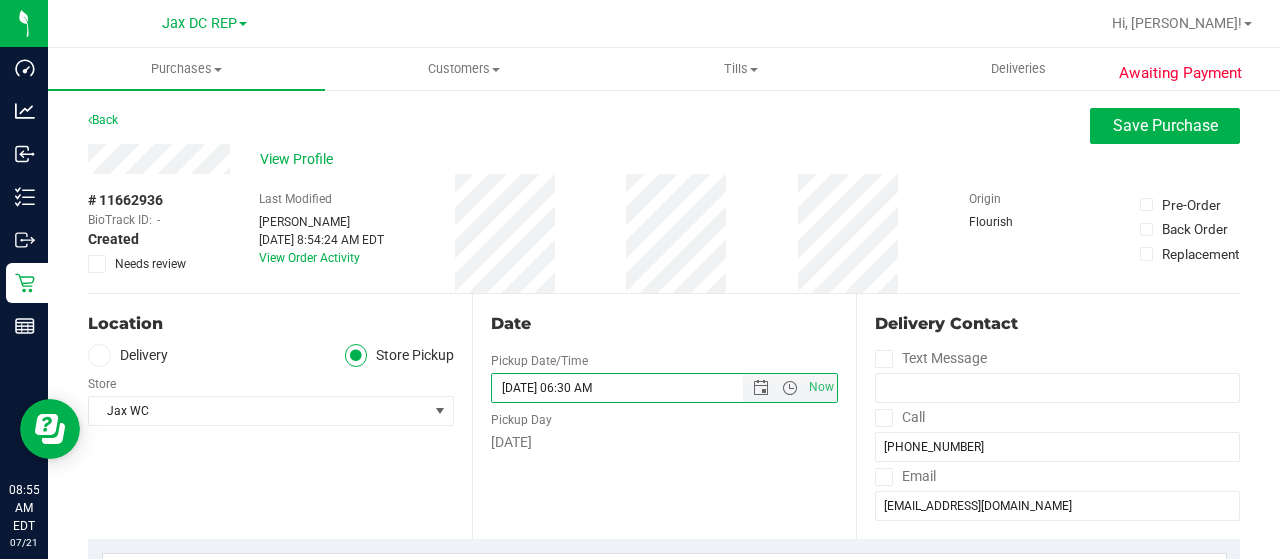 click on "07/21/2025 06:30 AM" at bounding box center [634, 388] 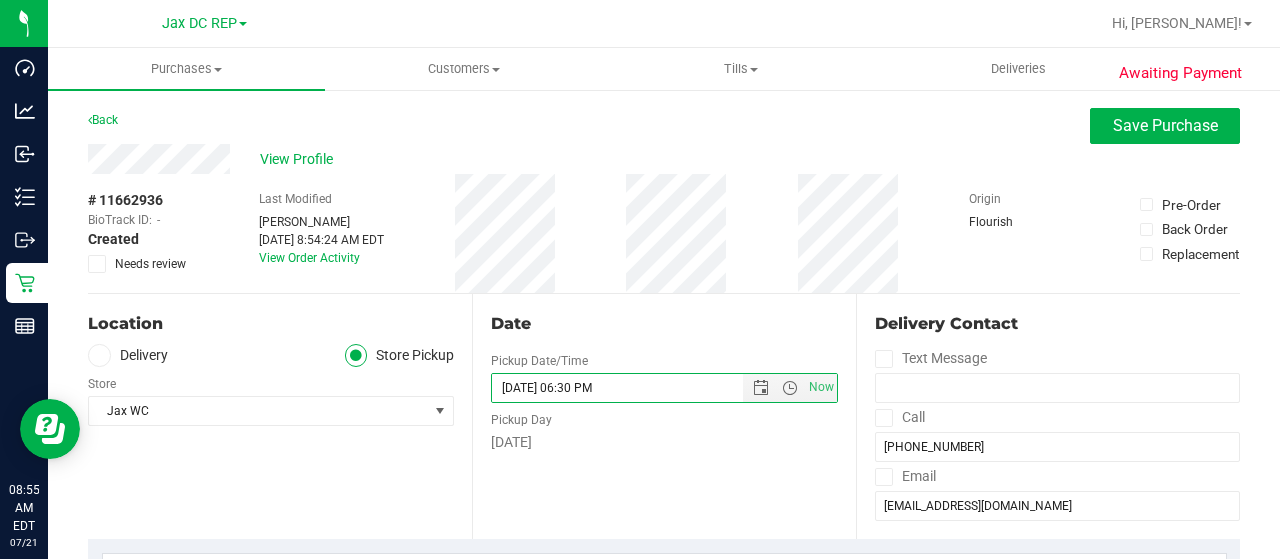 type on "07/21/2025 06:30 PM" 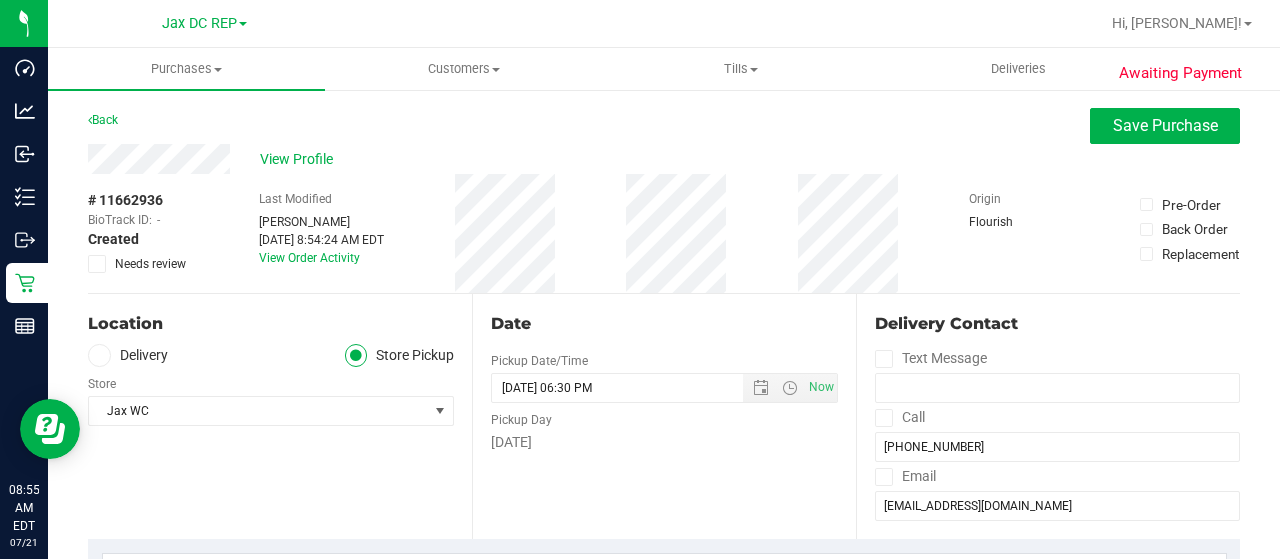 click on "Monday" at bounding box center [664, 442] 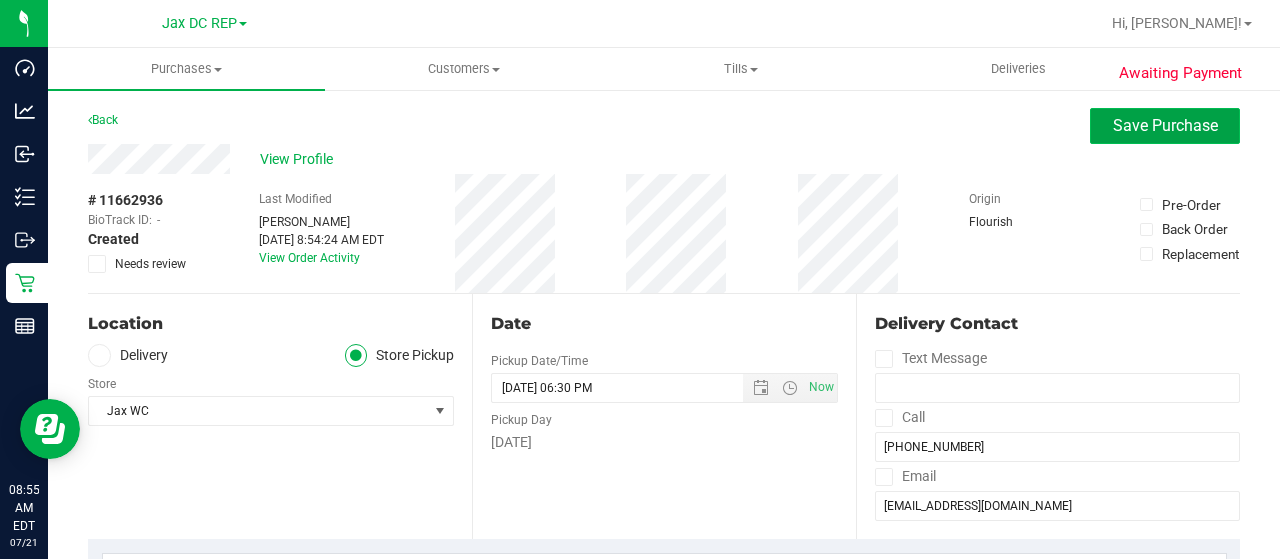 click on "Save Purchase" at bounding box center (1165, 126) 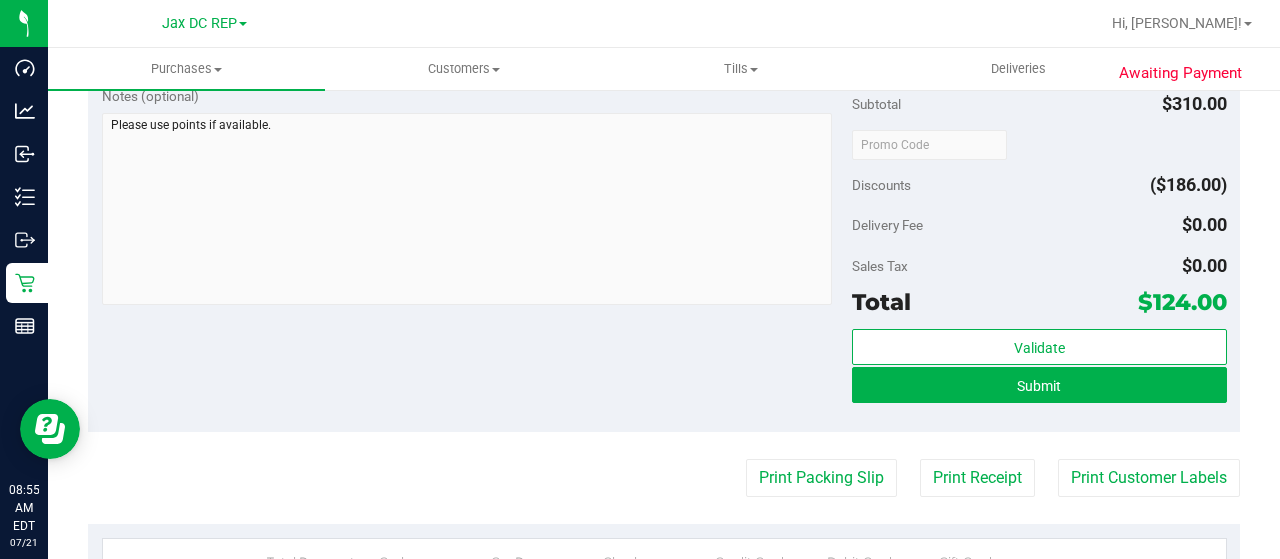 scroll, scrollTop: 724, scrollLeft: 0, axis: vertical 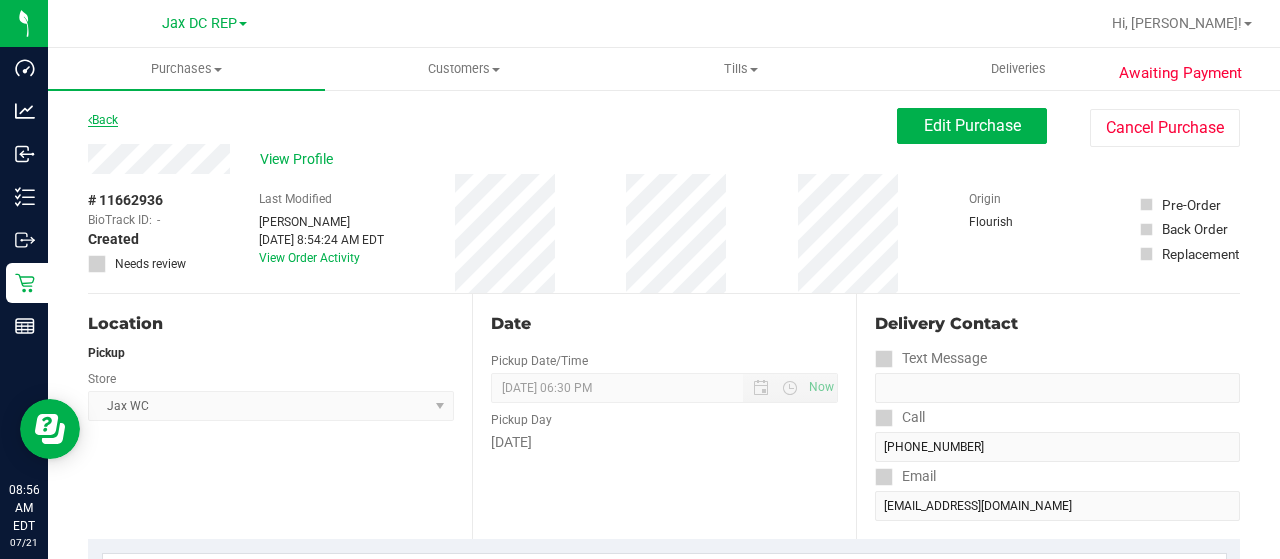 click on "Back" at bounding box center [103, 120] 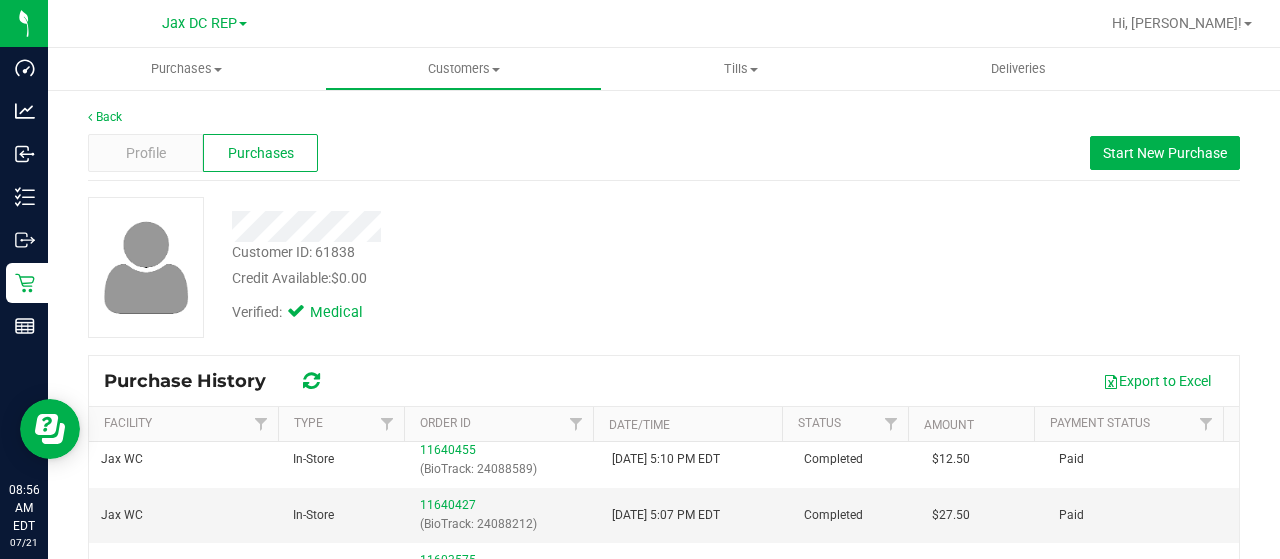 scroll, scrollTop: 0, scrollLeft: 0, axis: both 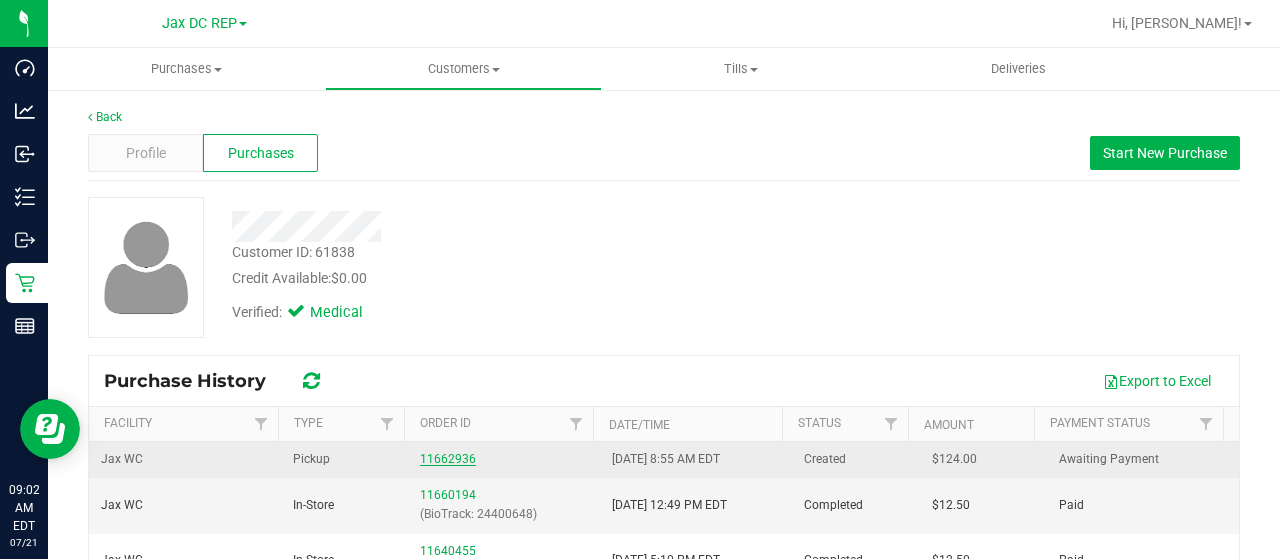 click on "11662936" at bounding box center [448, 459] 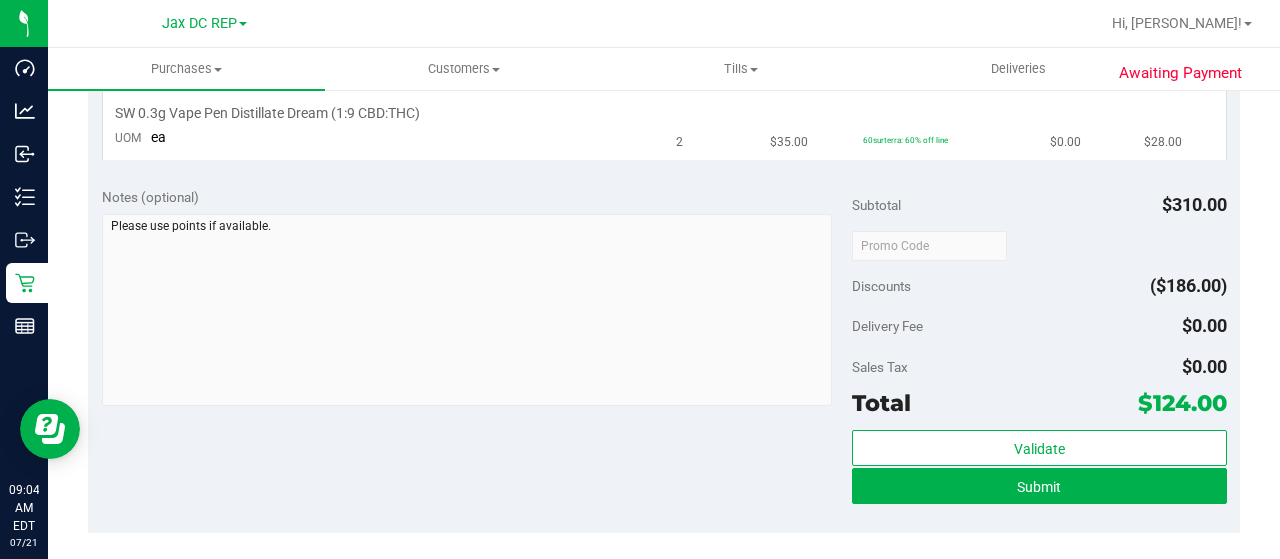 scroll, scrollTop: 0, scrollLeft: 0, axis: both 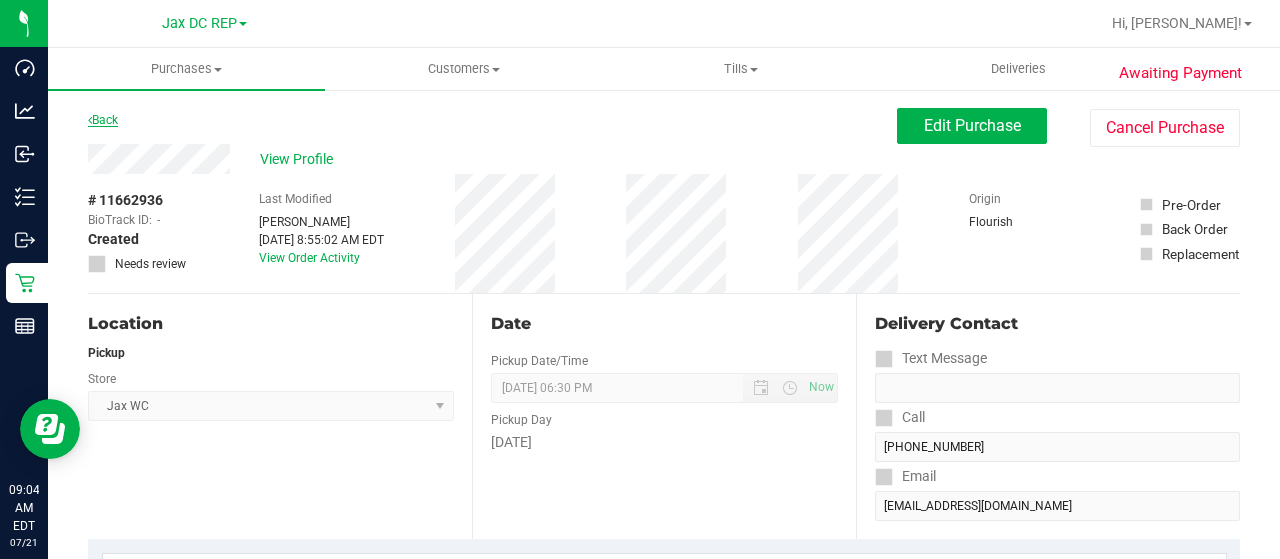 click on "Back" at bounding box center (103, 120) 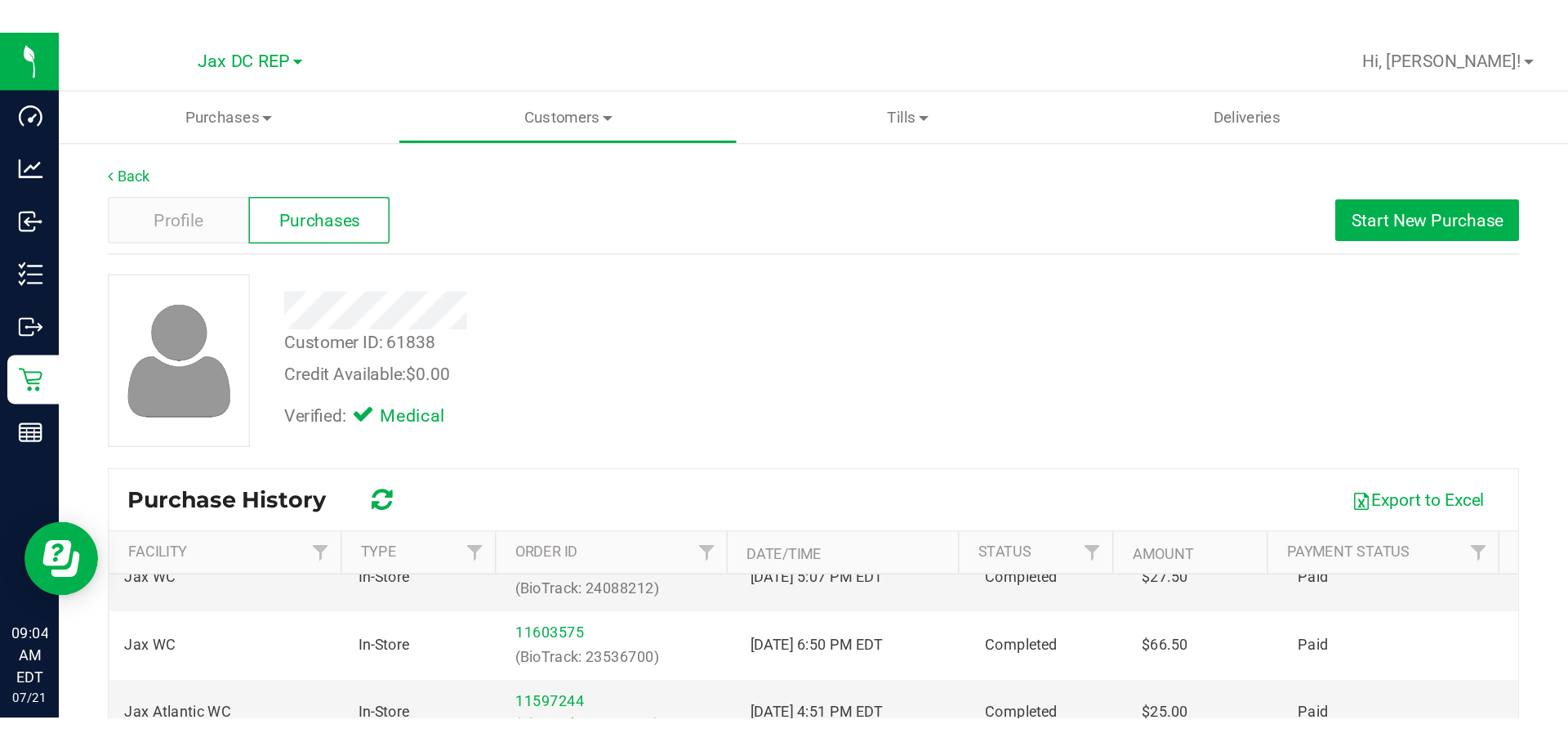 scroll, scrollTop: 0, scrollLeft: 0, axis: both 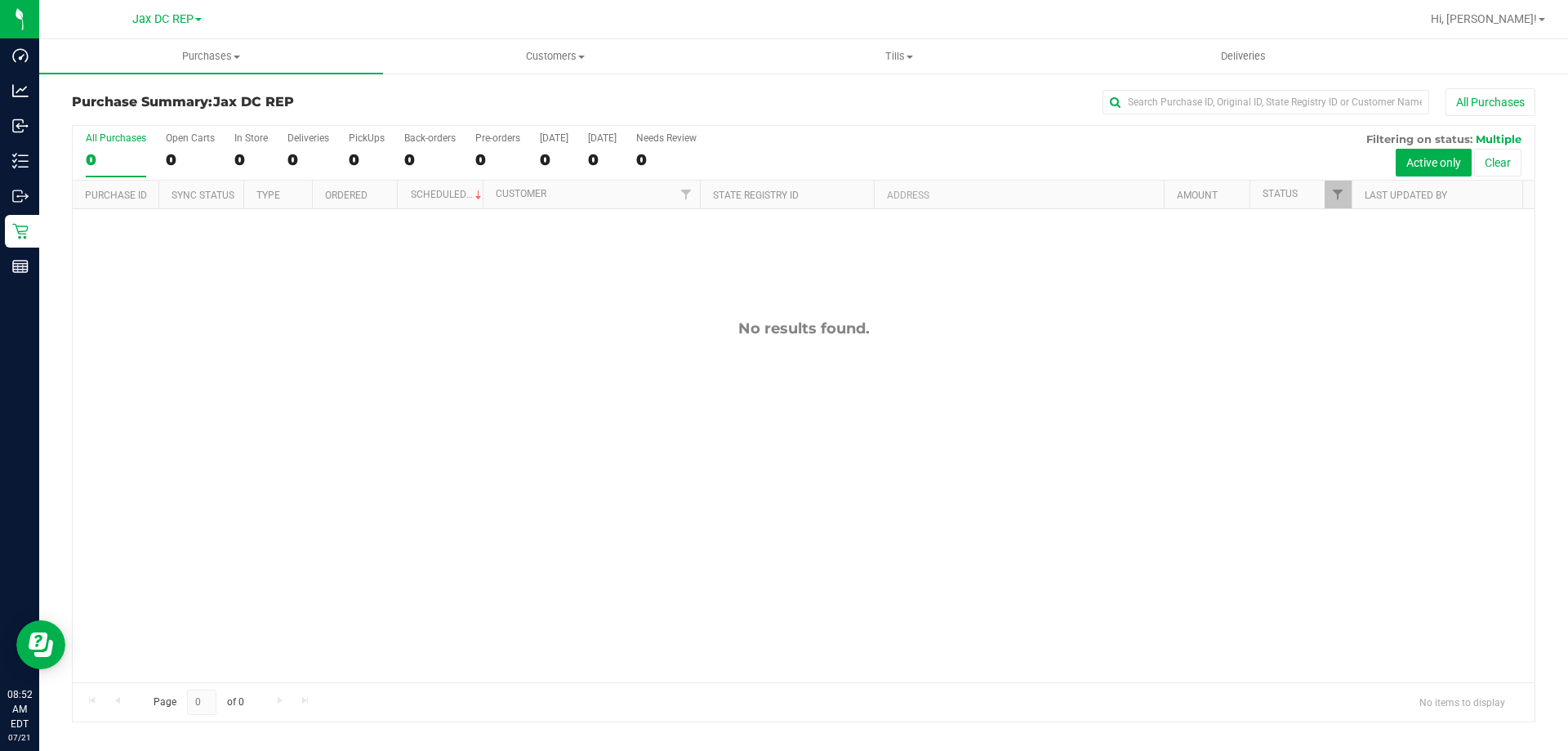 click on "Jax DC REP" at bounding box center (167, 18) 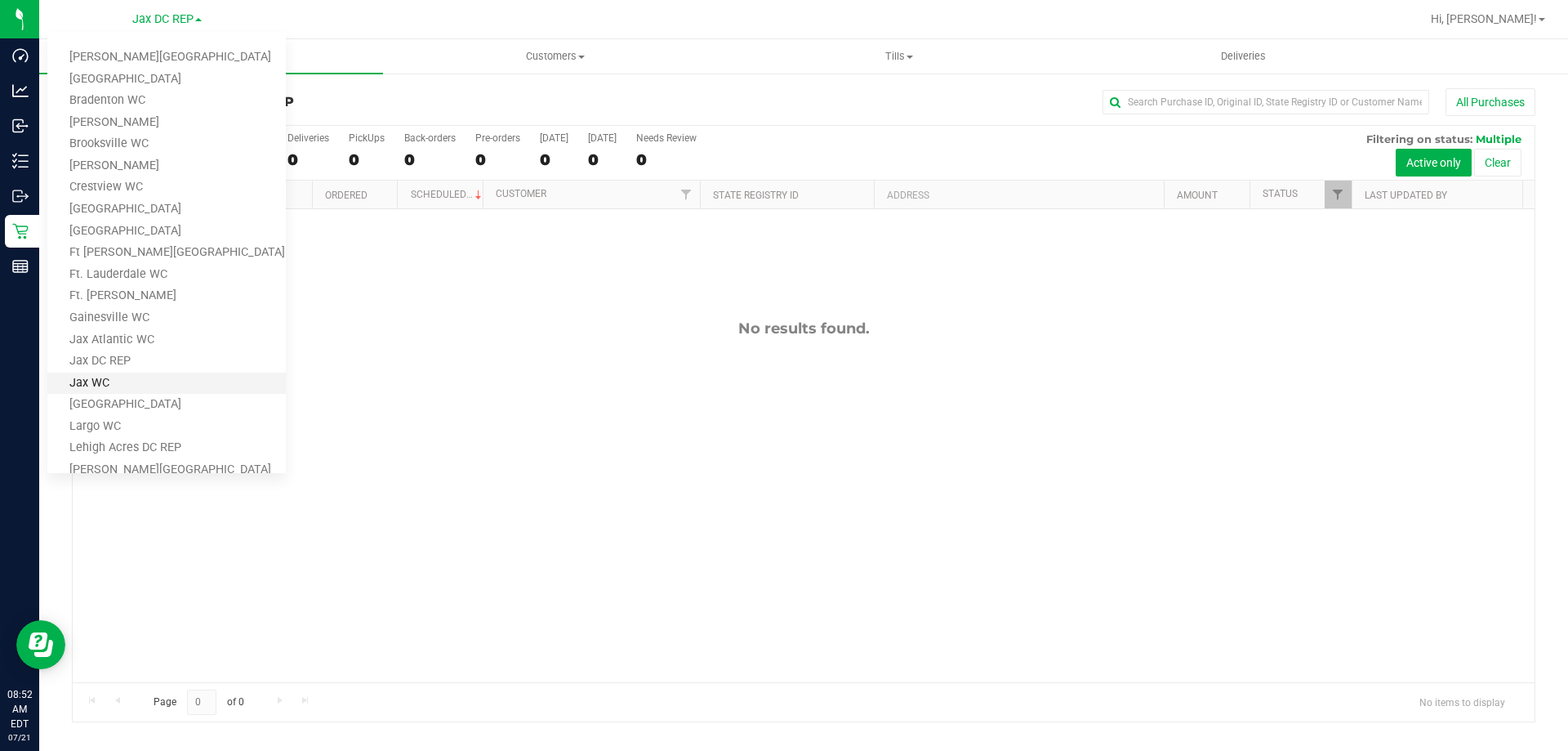 click on "Jax WC" at bounding box center [167, 383] 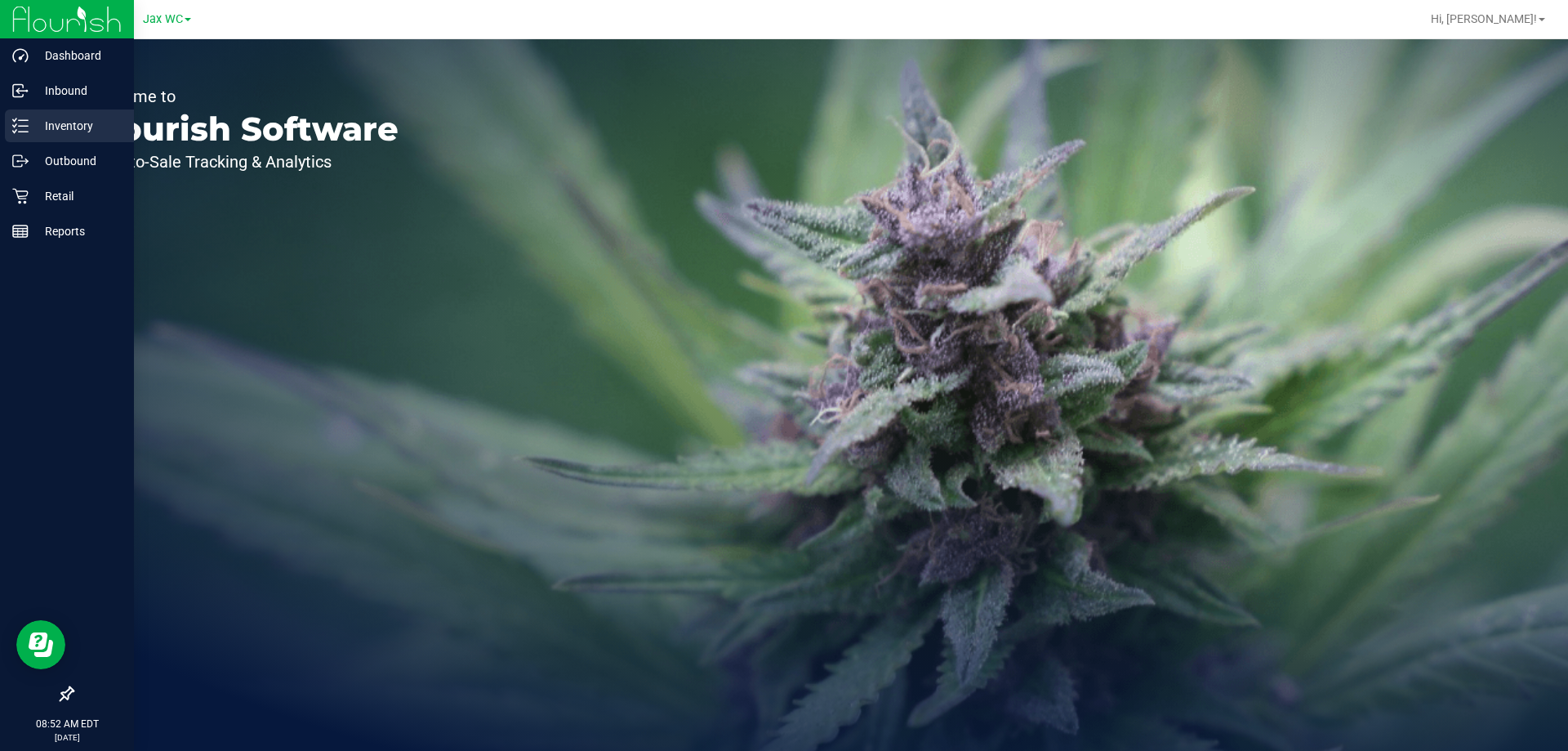 click 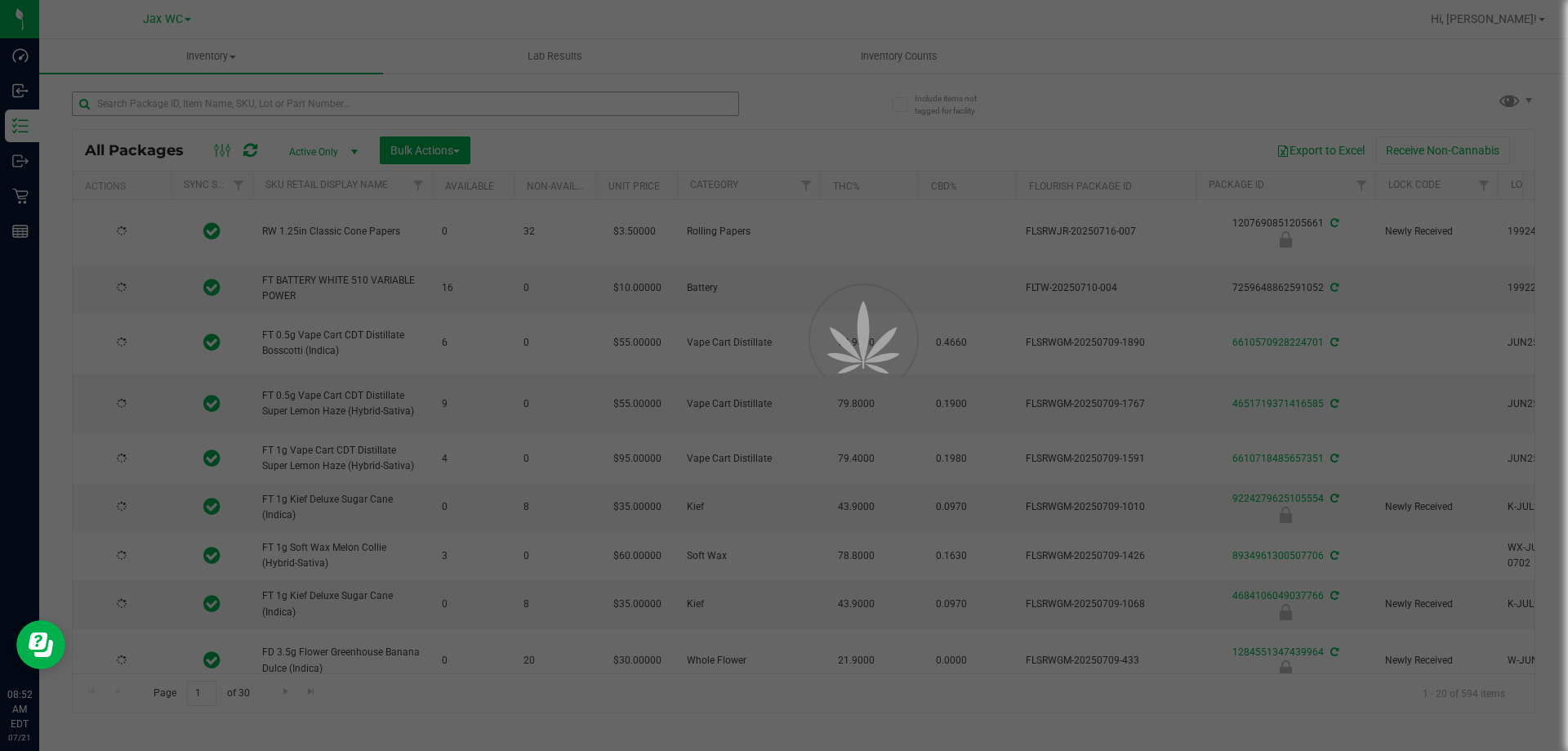 click at bounding box center (784, 375) 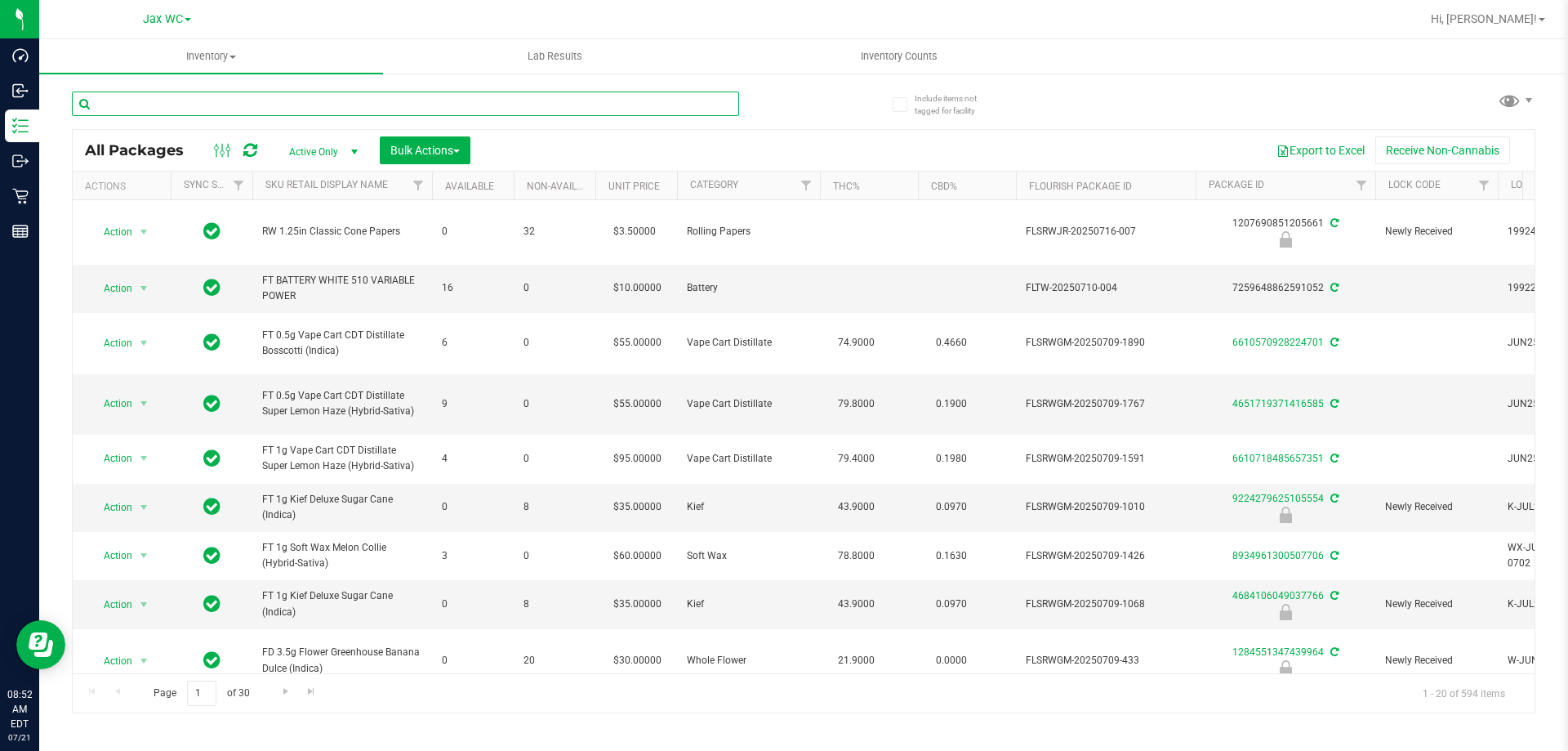 click at bounding box center [405, 104] 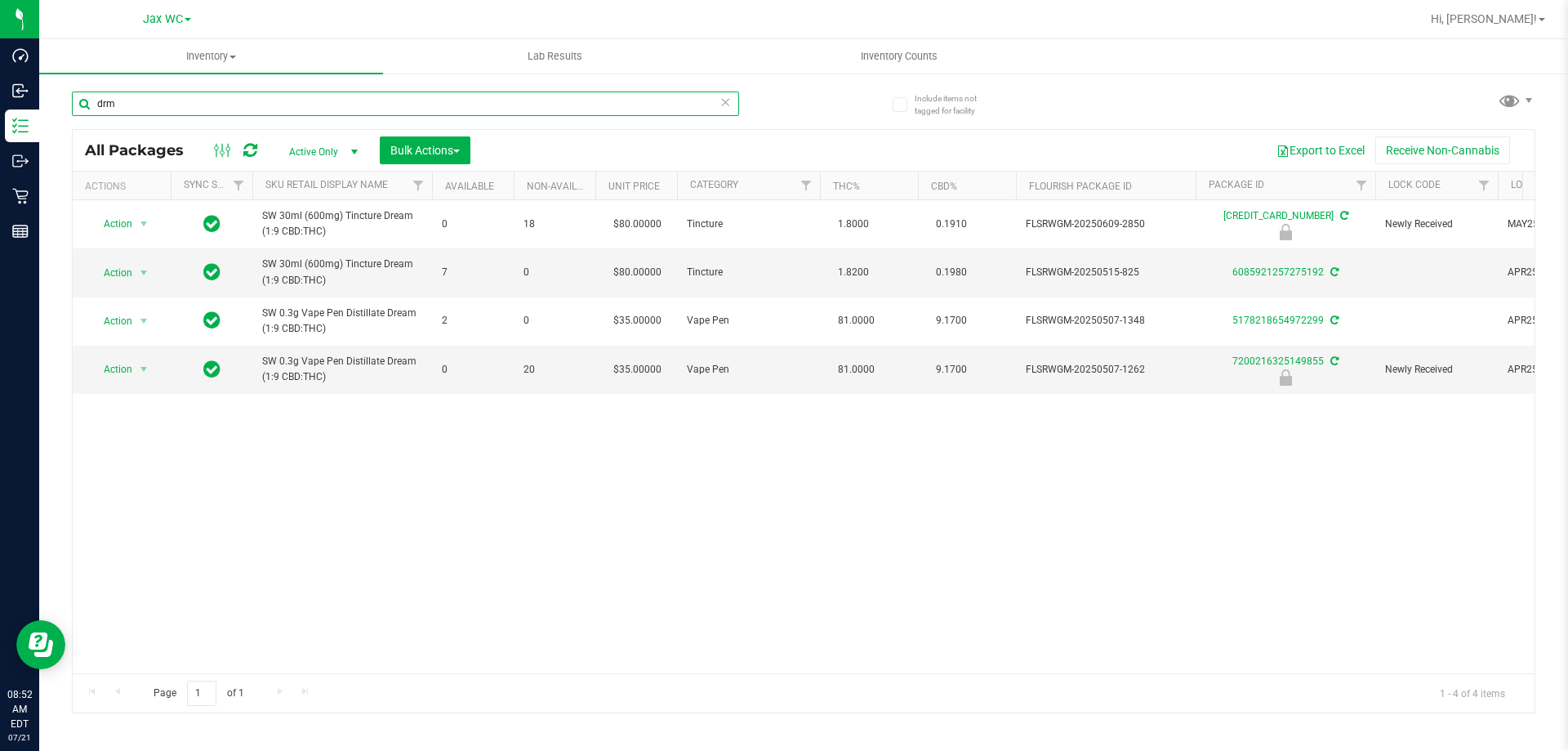 drag, startPoint x: 133, startPoint y: 107, endPoint x: 97, endPoint y: 103, distance: 36.22154 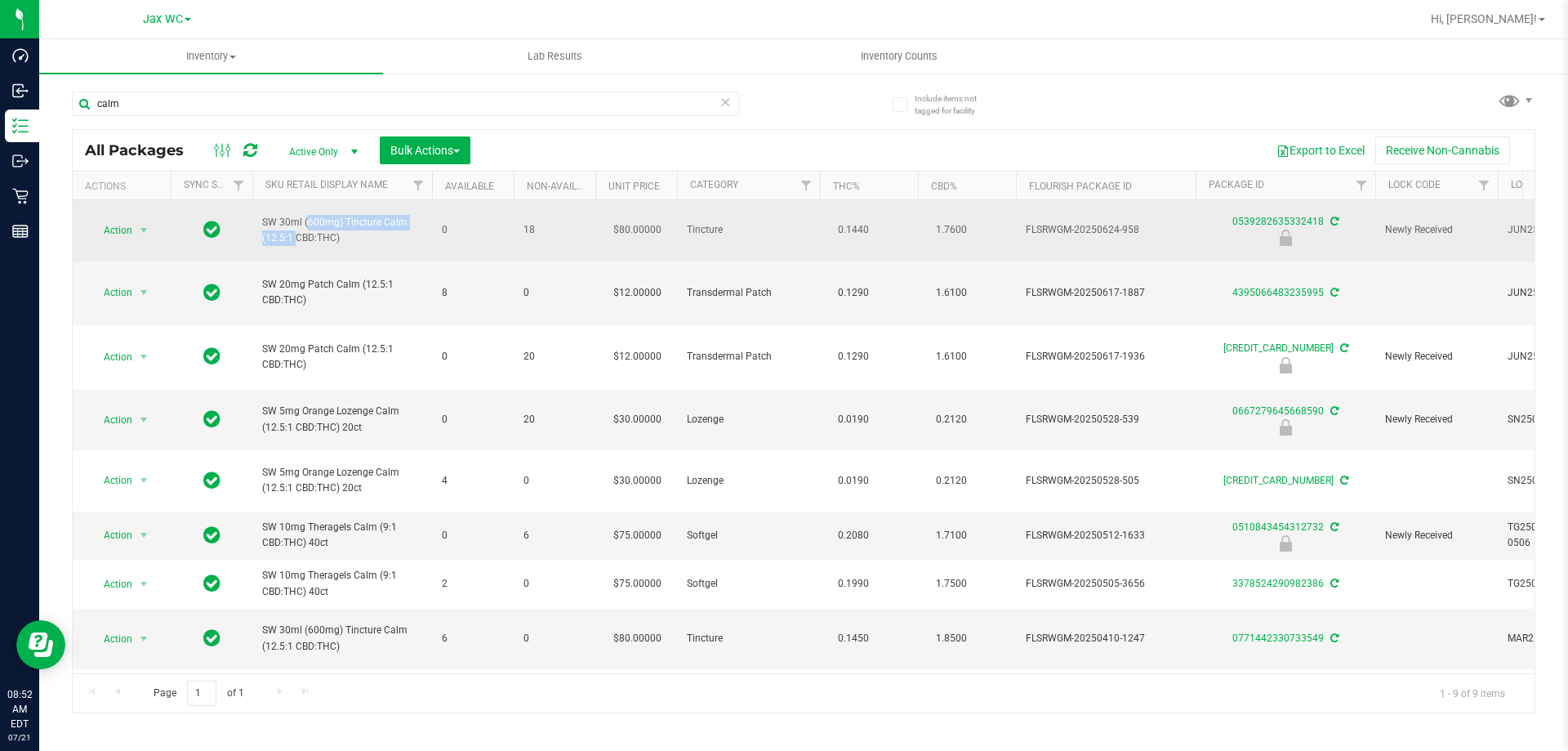 drag, startPoint x: 403, startPoint y: 223, endPoint x: 264, endPoint y: 214, distance: 139.29106 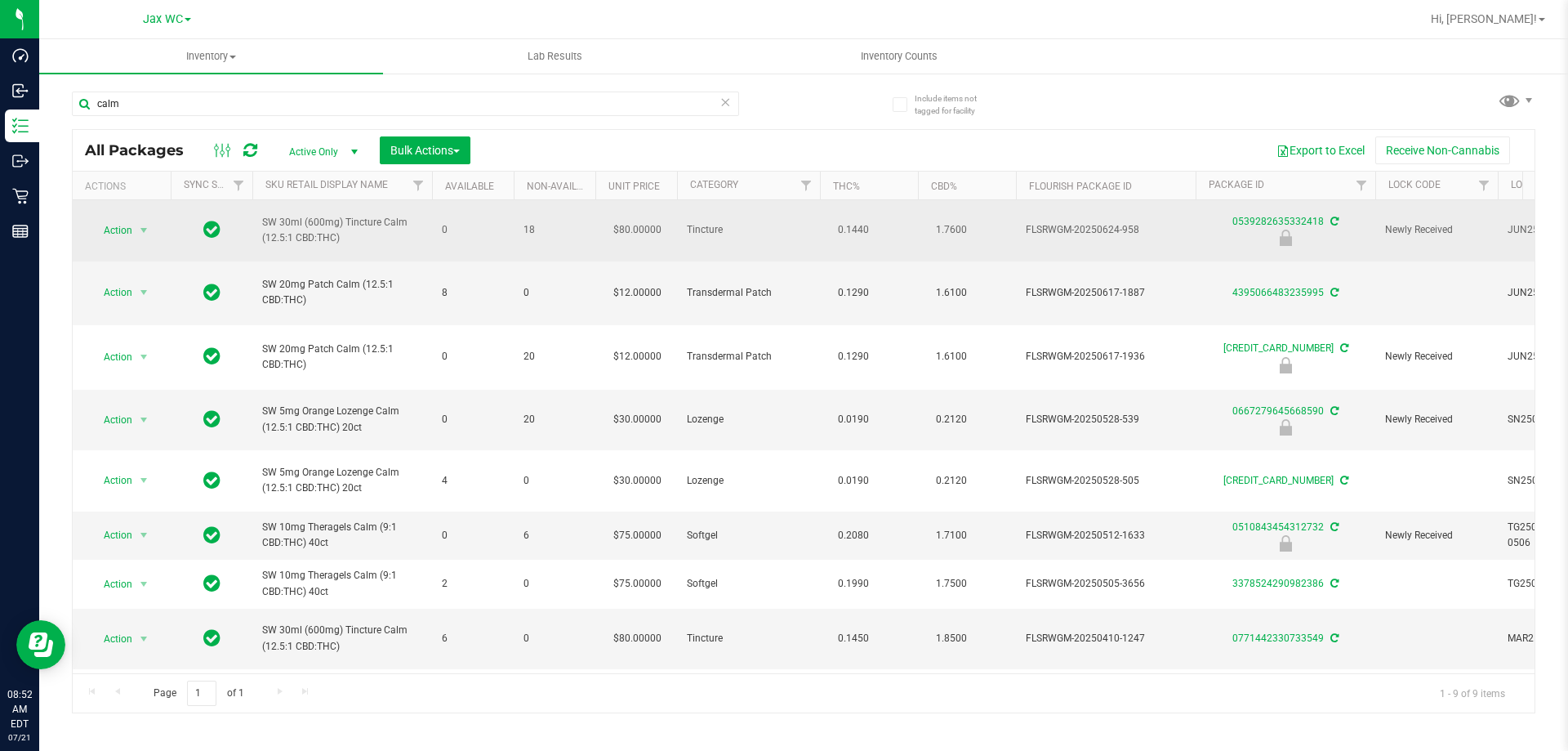 click on "0" at bounding box center [473, 230] 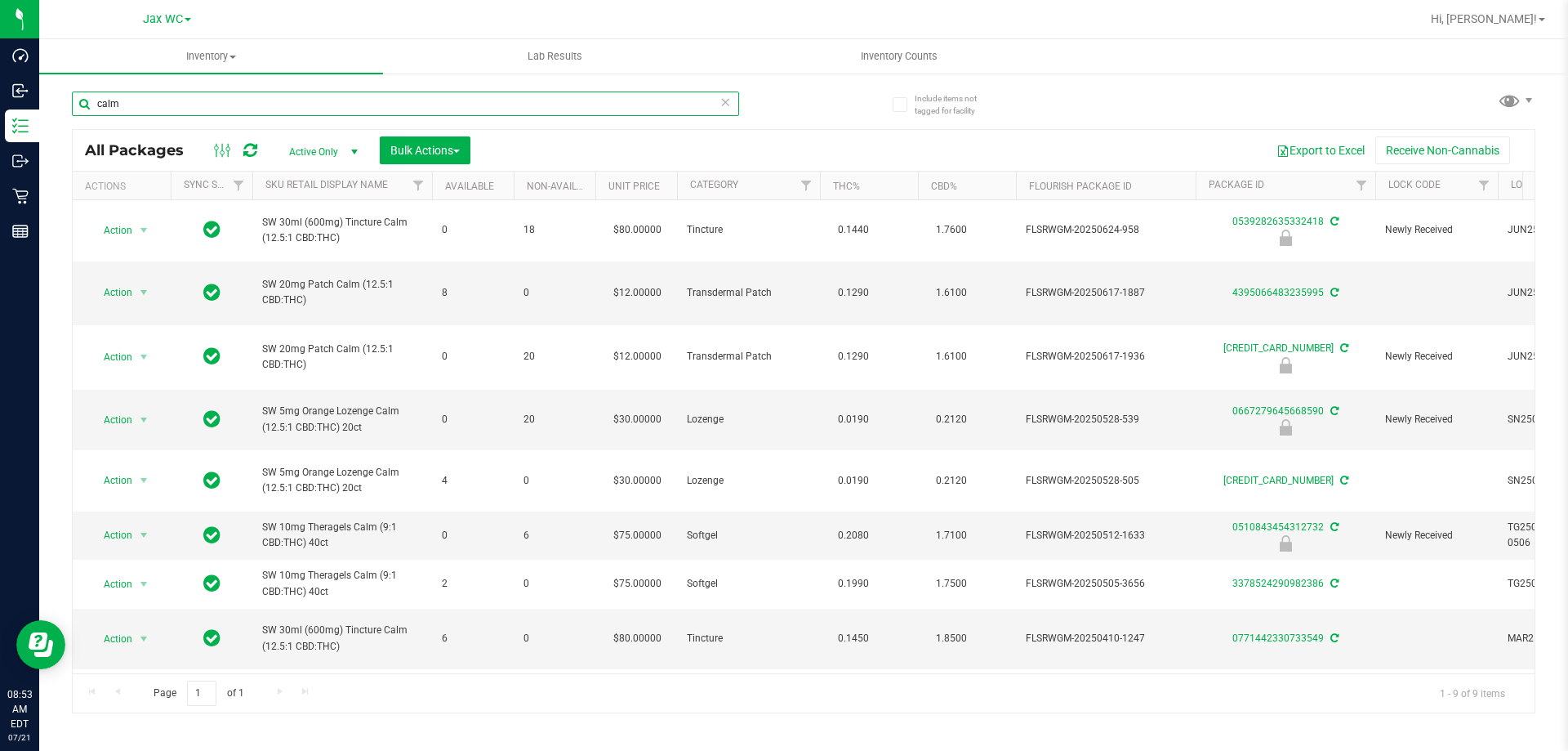drag, startPoint x: 151, startPoint y: 104, endPoint x: 65, endPoint y: 97, distance: 86.28441 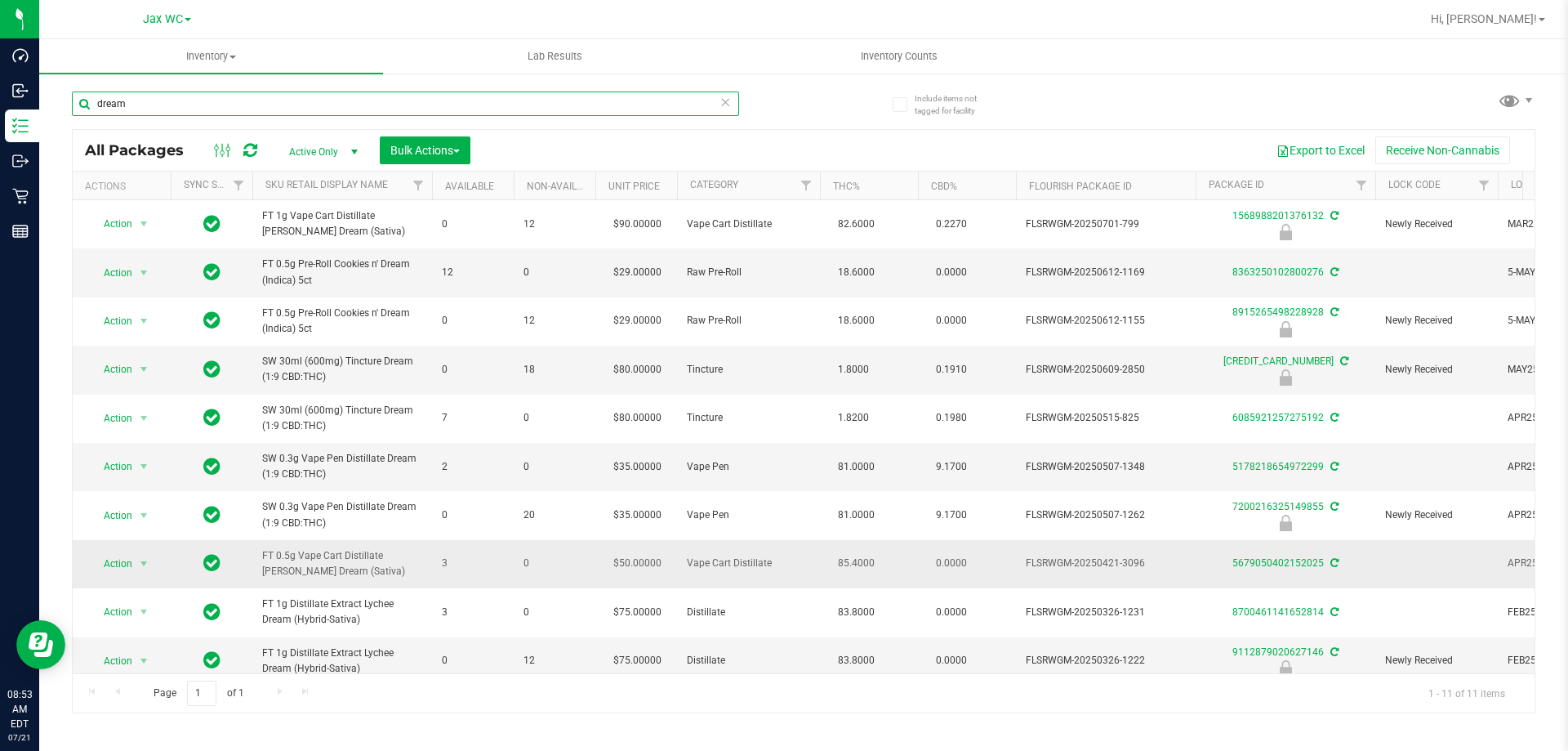 type on "dream" 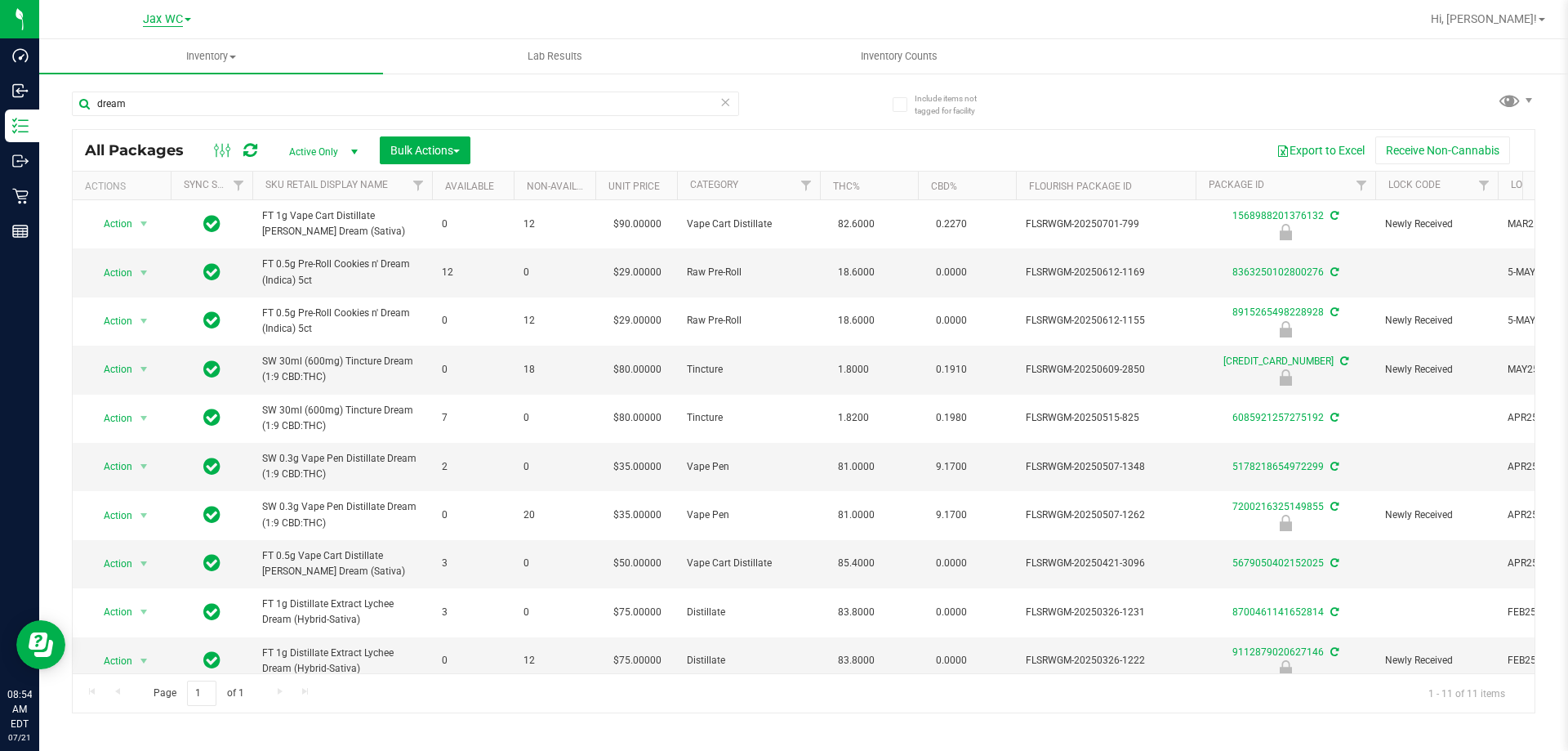 click on "Jax WC" at bounding box center [163, 20] 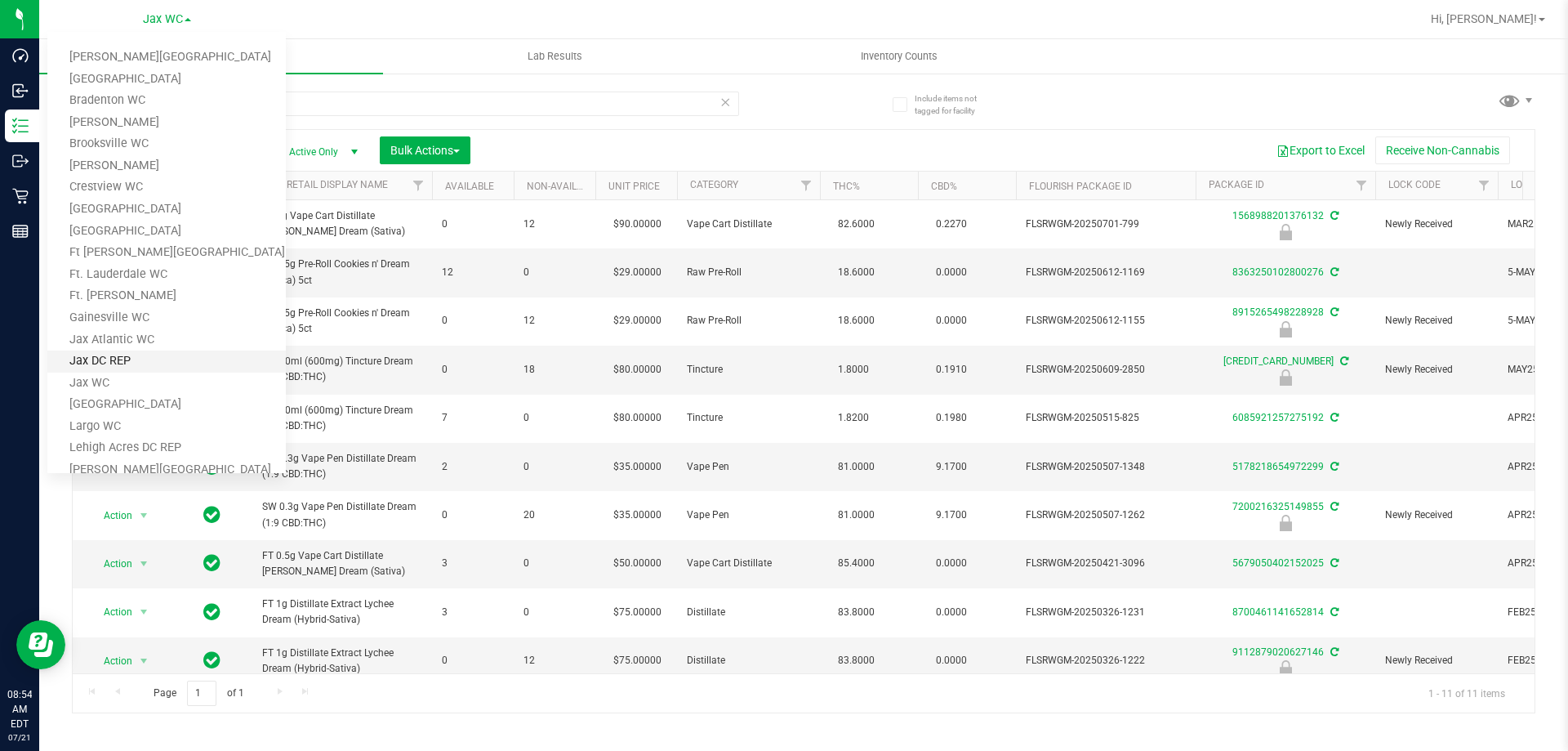 click on "Jax DC REP" at bounding box center (167, 361) 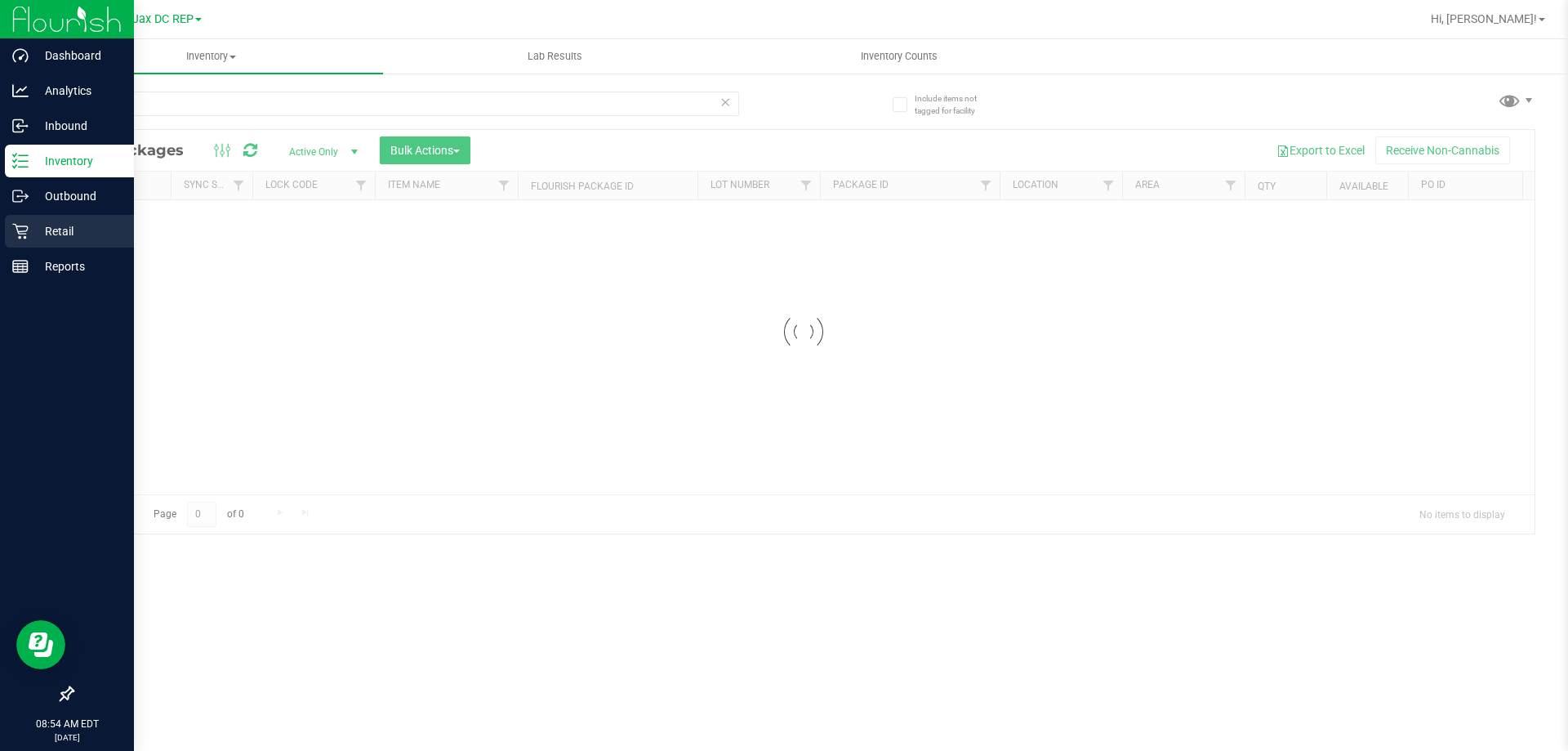 click on "Retail" at bounding box center [78, 231] 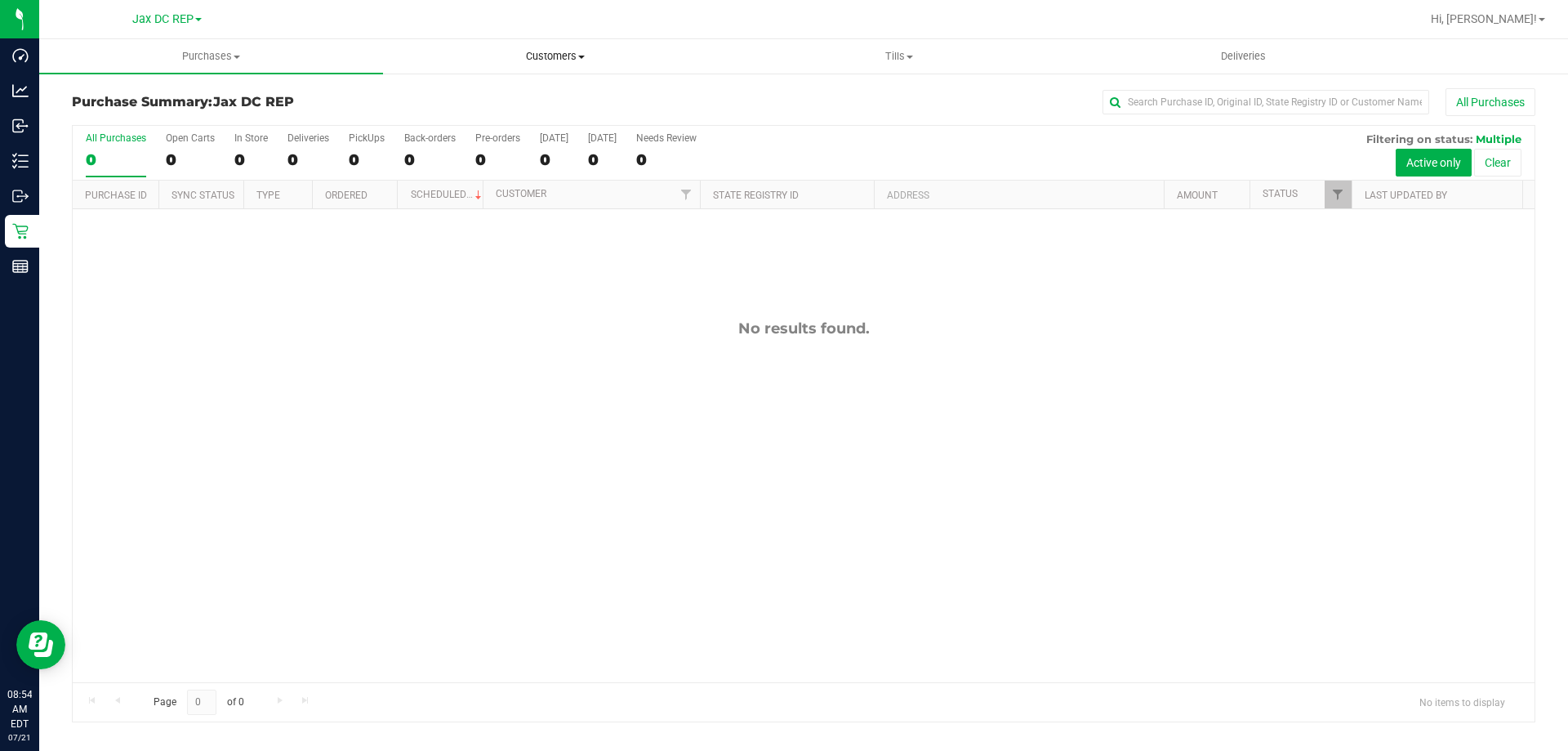 click on "Customers" at bounding box center (555, 56) 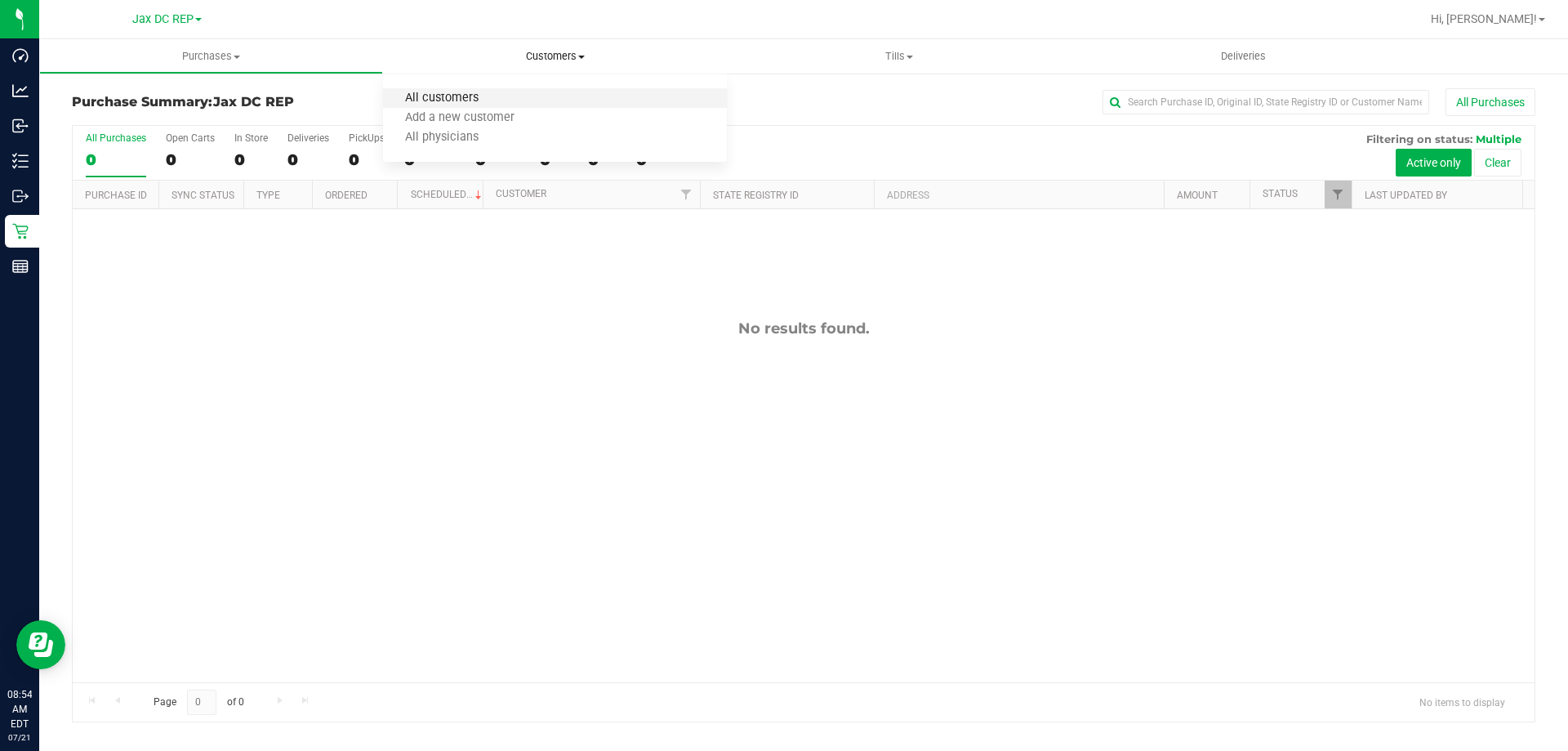 click on "All customers" at bounding box center [442, 98] 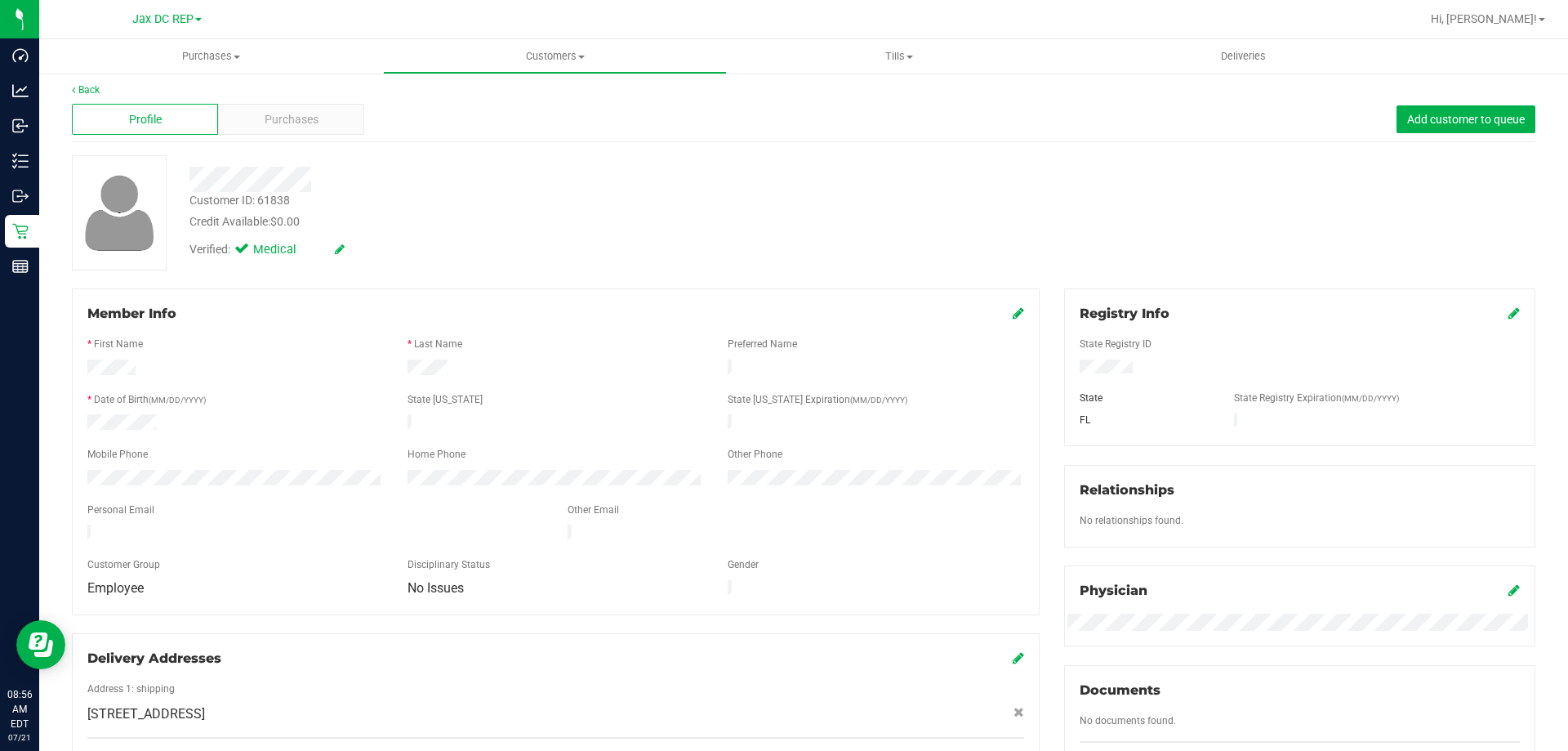 scroll, scrollTop: 0, scrollLeft: 0, axis: both 